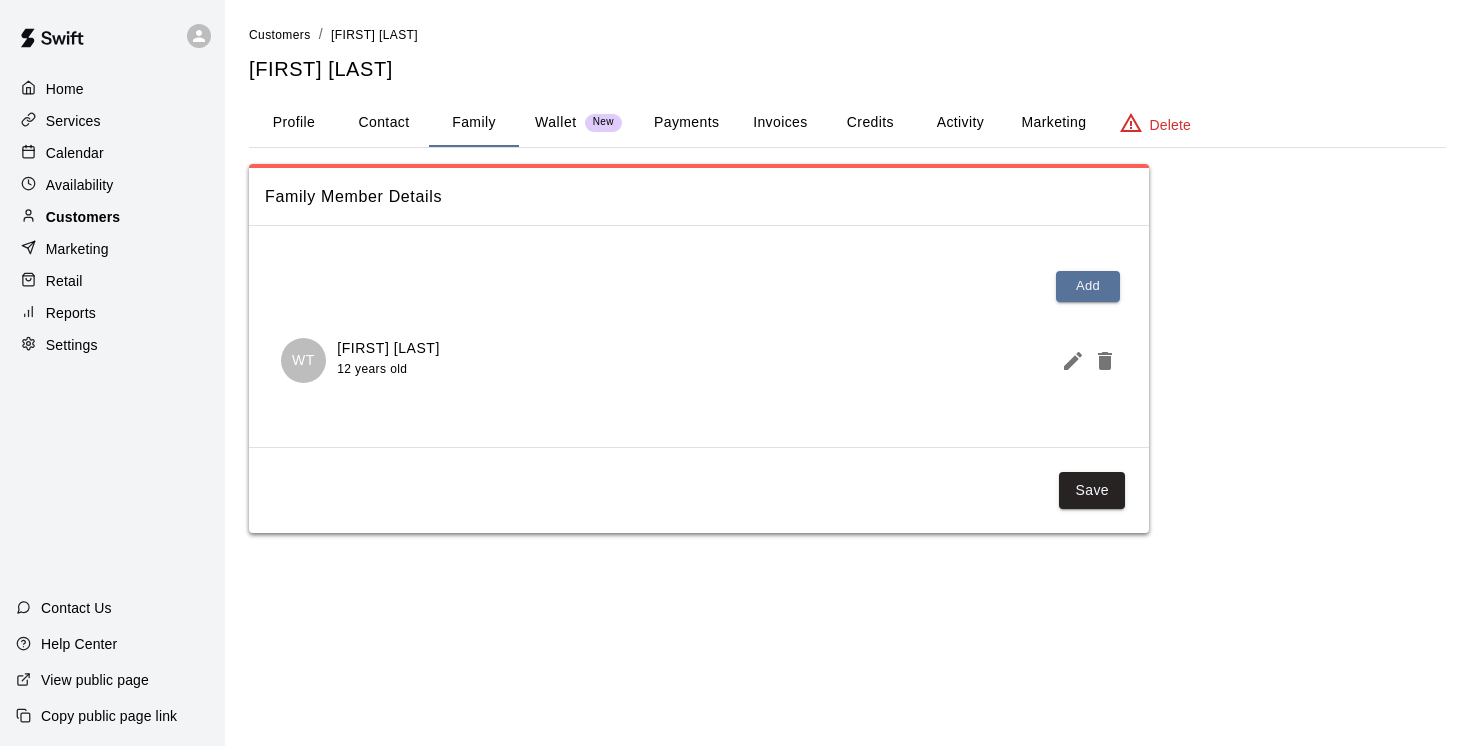 scroll, scrollTop: 0, scrollLeft: 0, axis: both 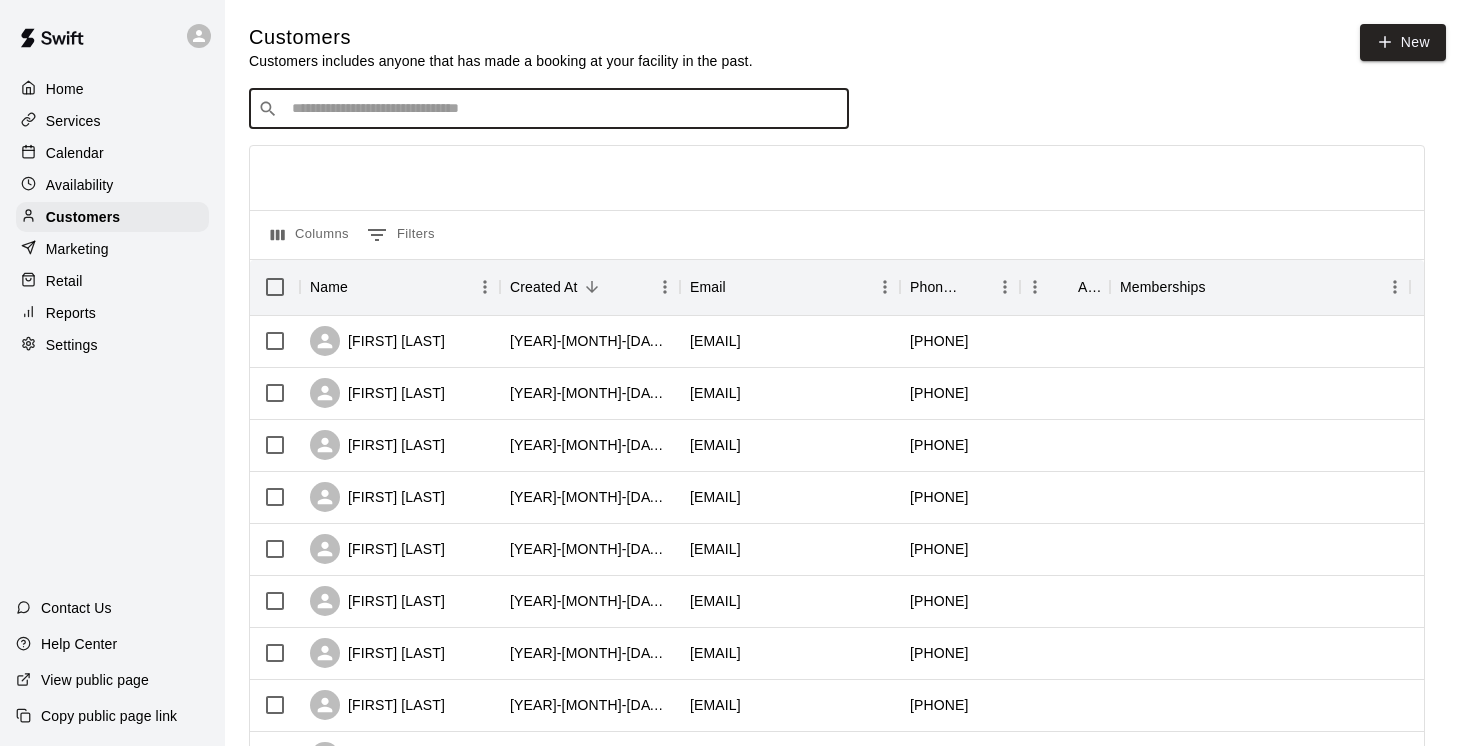 click at bounding box center [563, 109] 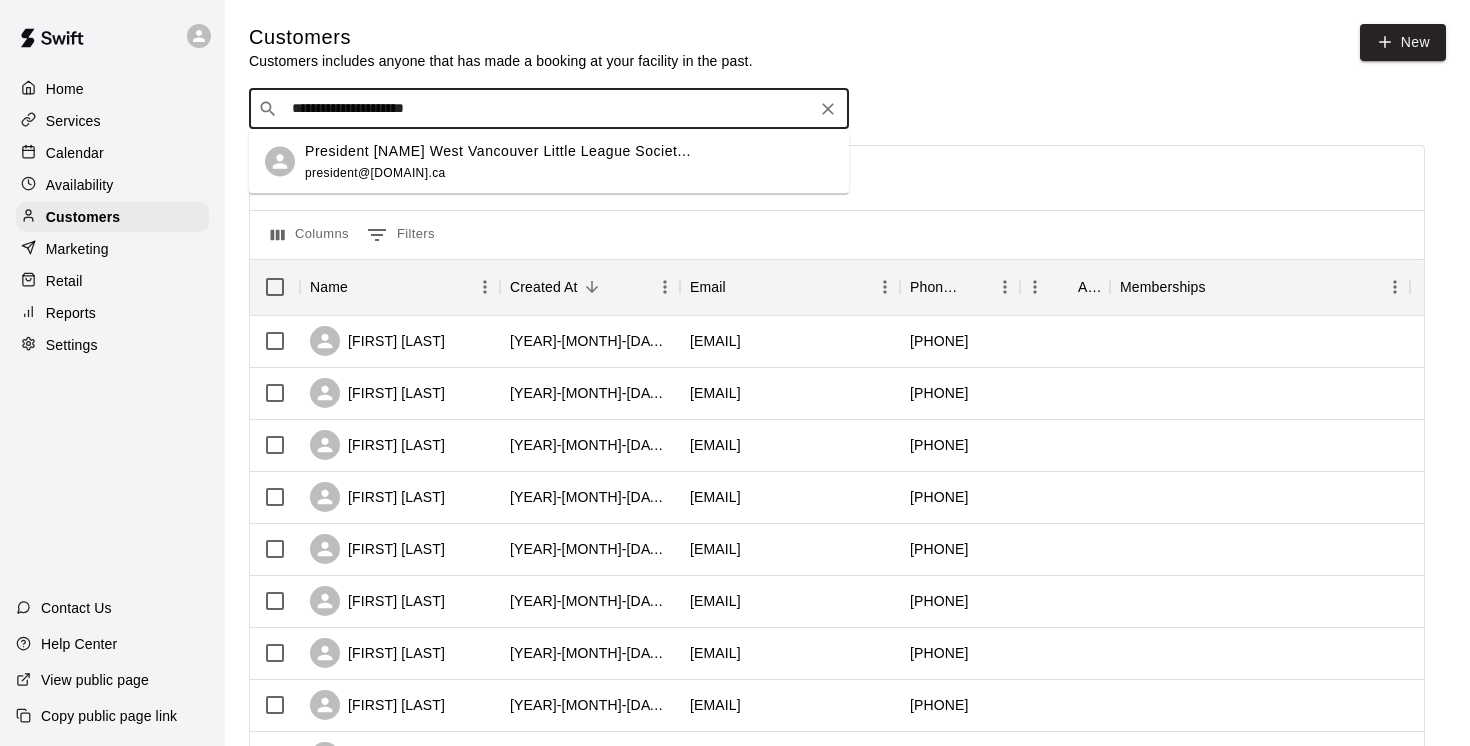 click on "President [NAME] West Vancouver Little League Societ..." at bounding box center (498, 150) 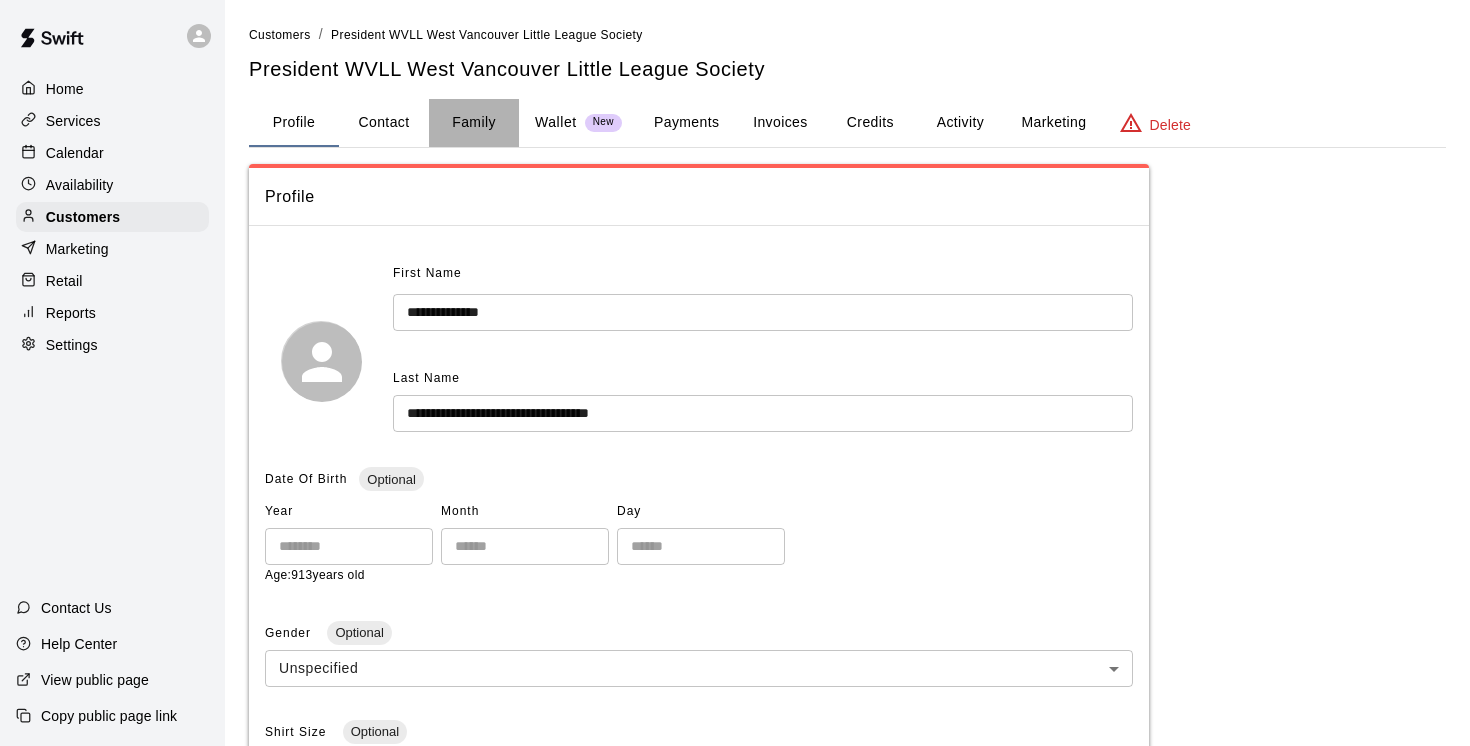 click on "Family" at bounding box center (474, 123) 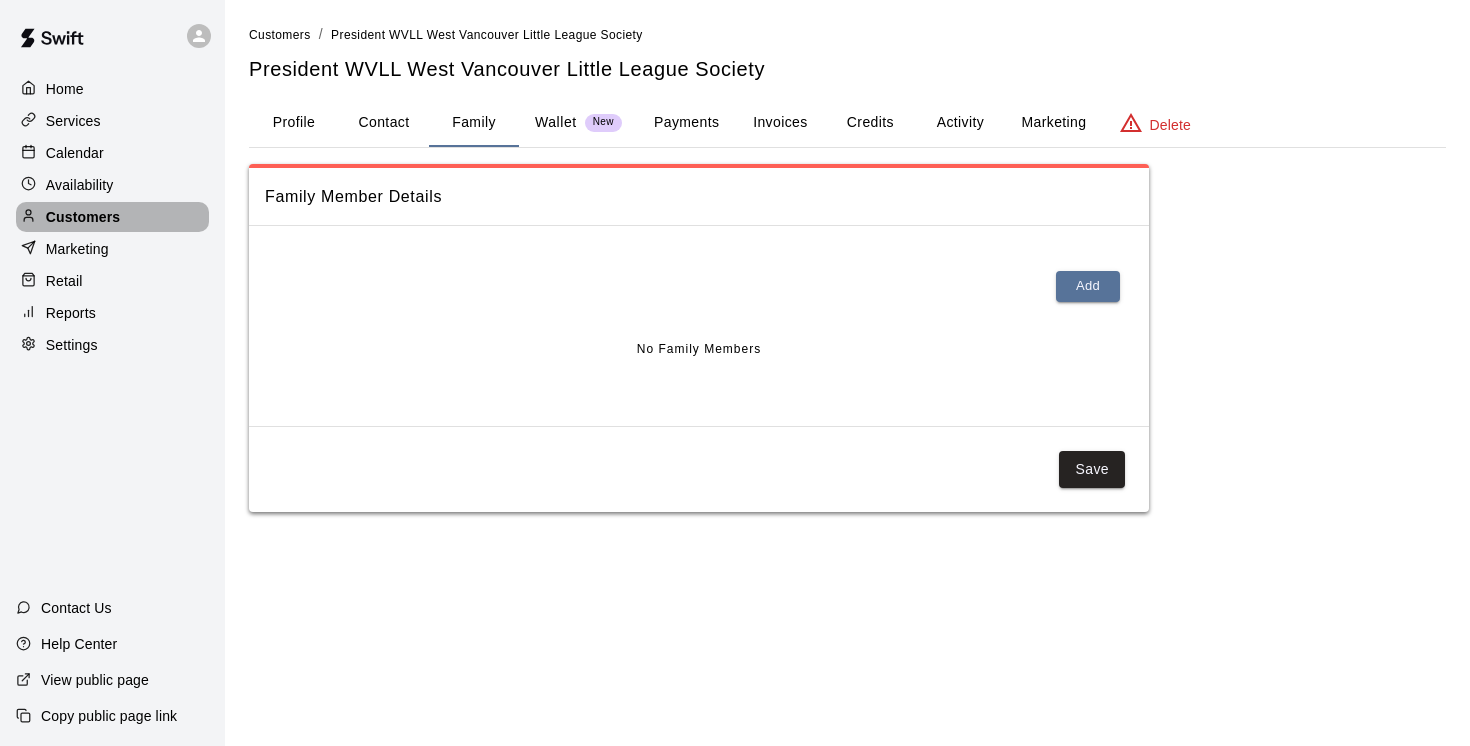 click on "Customers" at bounding box center [83, 217] 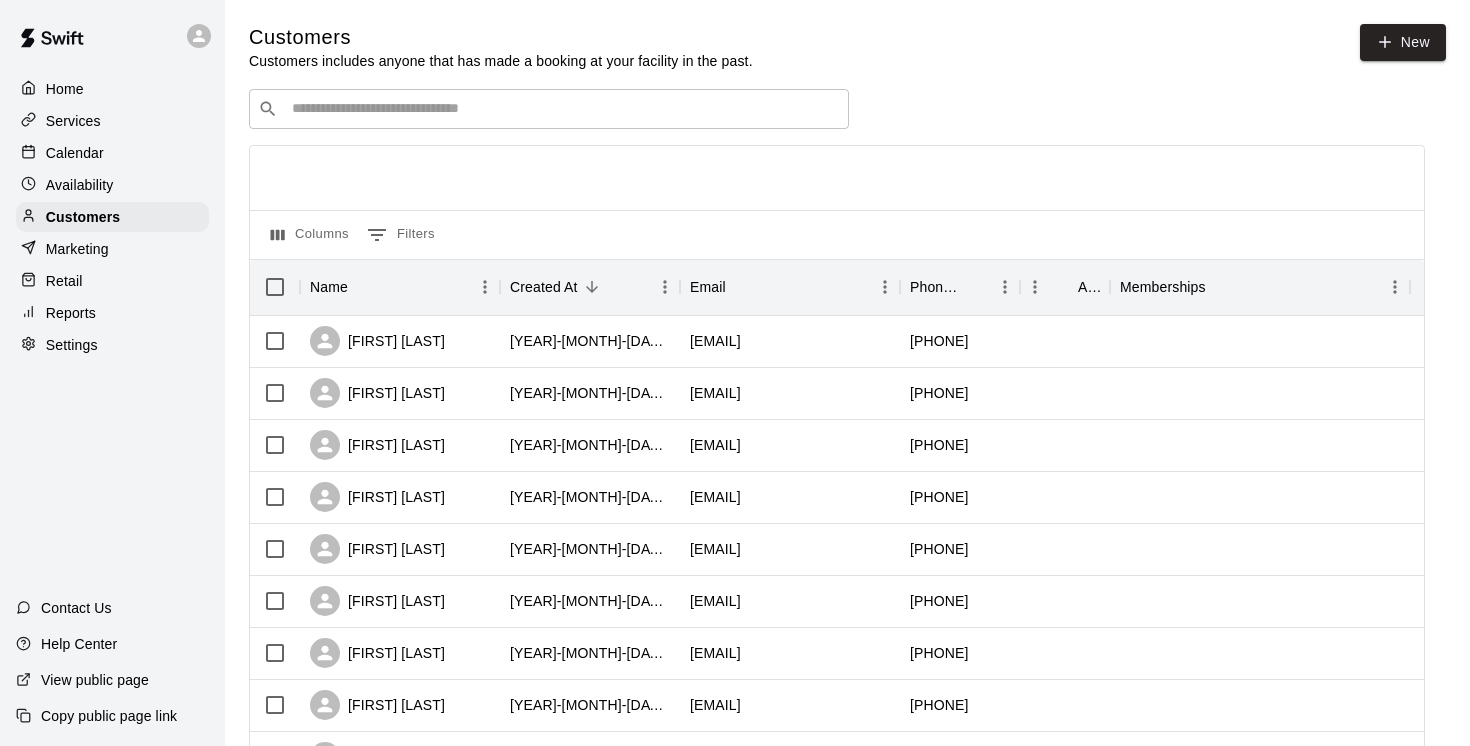 click at bounding box center [563, 109] 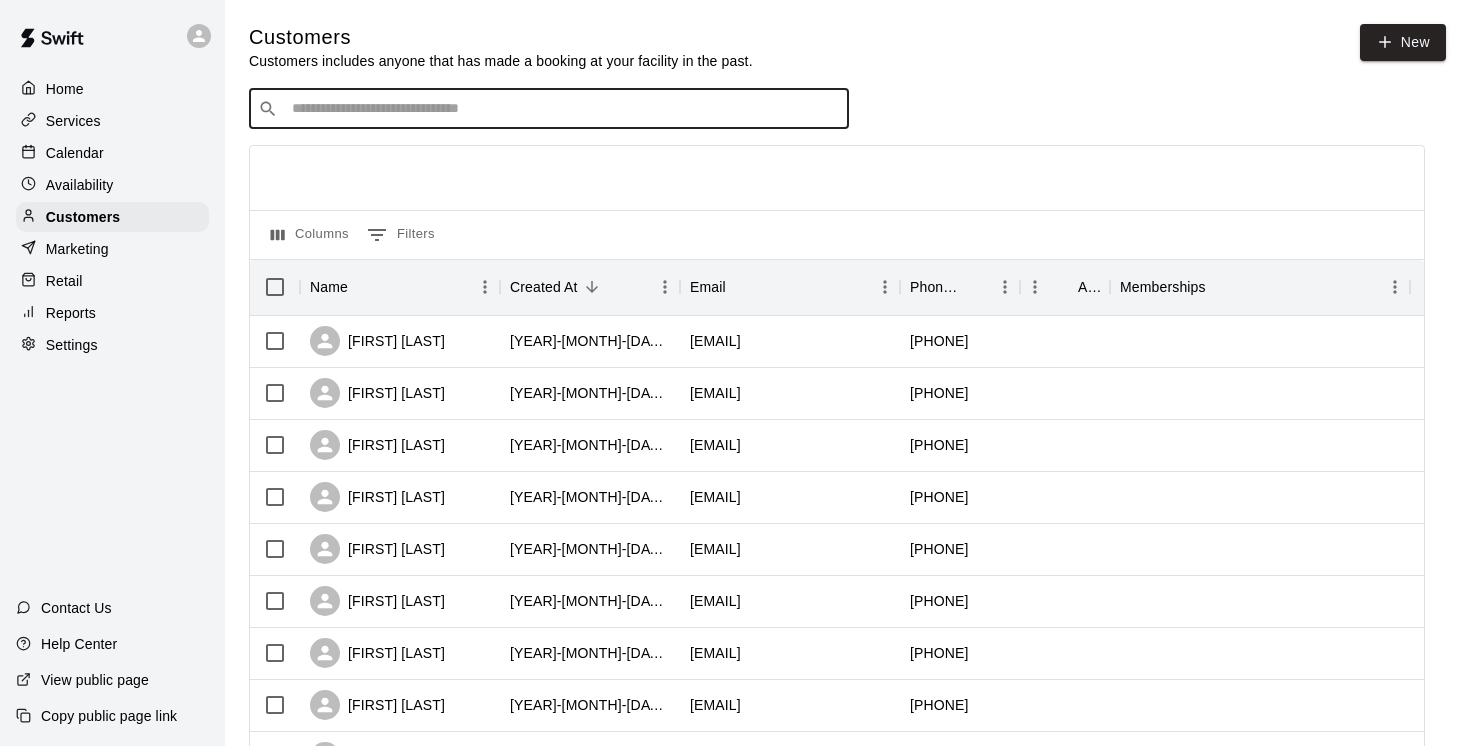 paste on "**********" 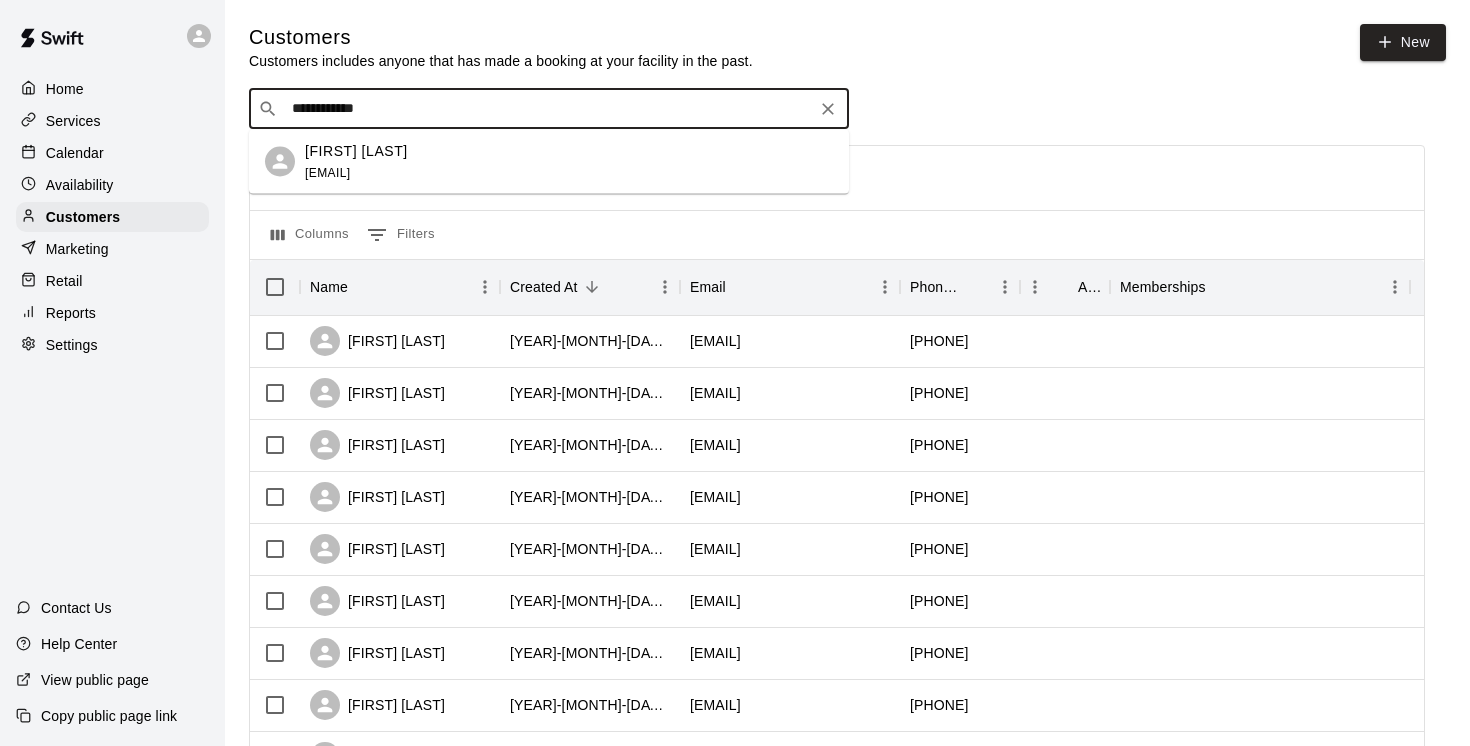 click on "[FIRST] [LAST]" at bounding box center [356, 150] 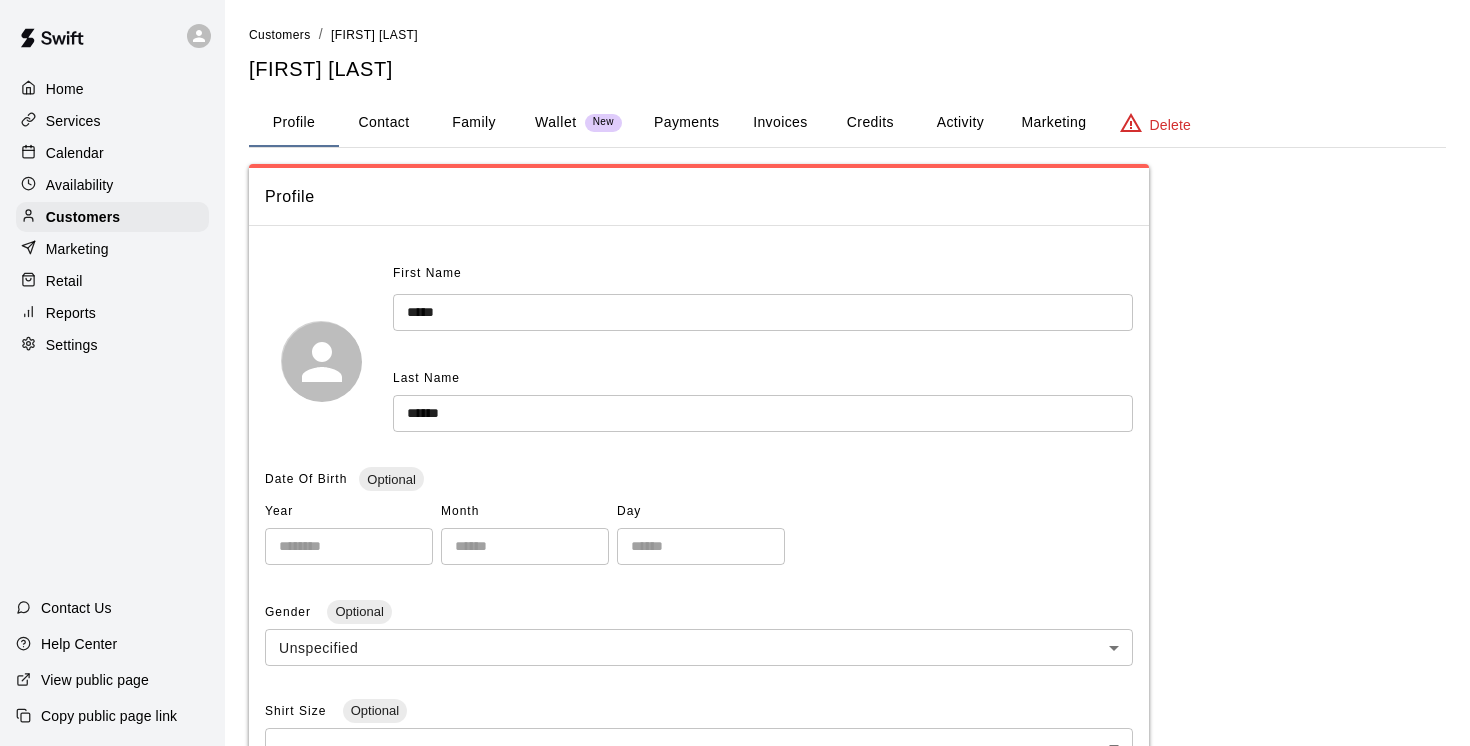 click on "Family" at bounding box center (474, 123) 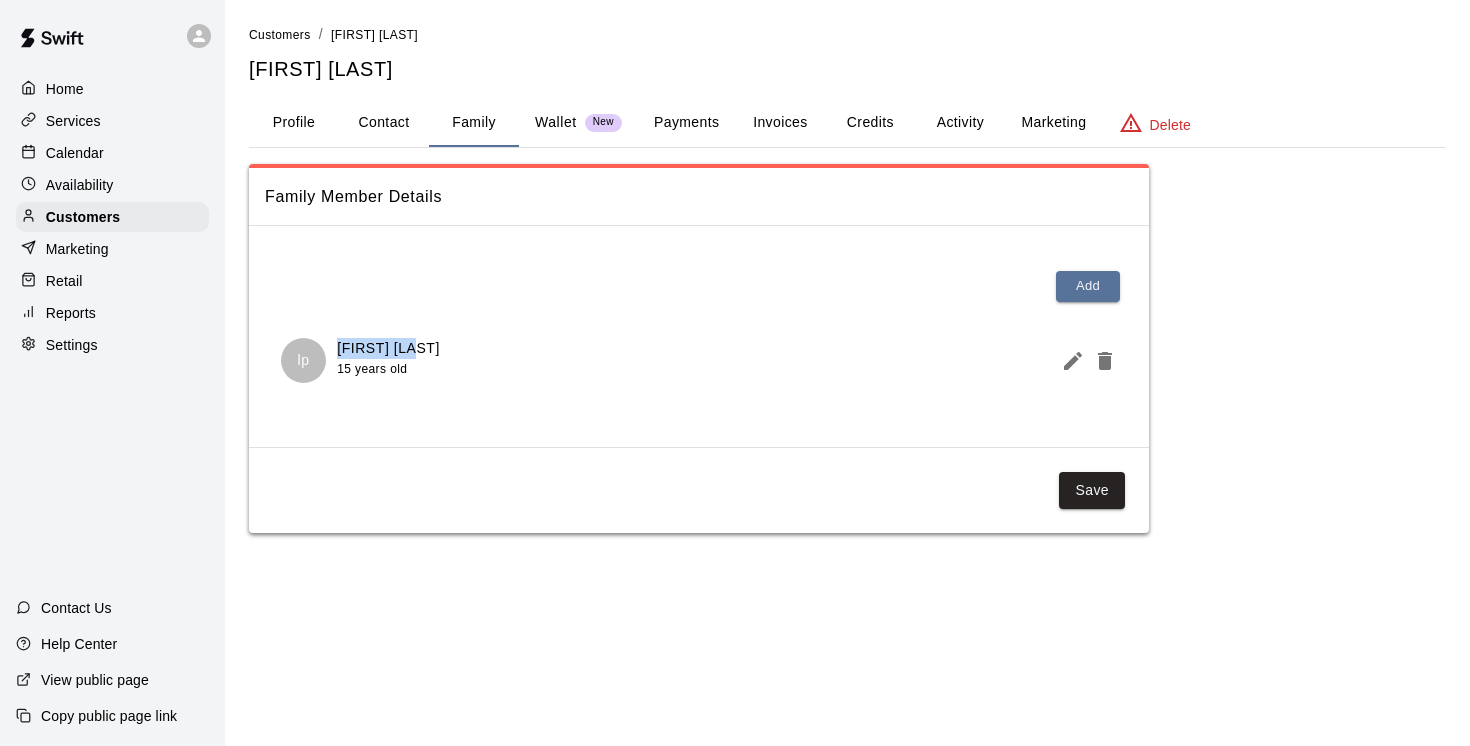 drag, startPoint x: 418, startPoint y: 351, endPoint x: 337, endPoint y: 352, distance: 81.00617 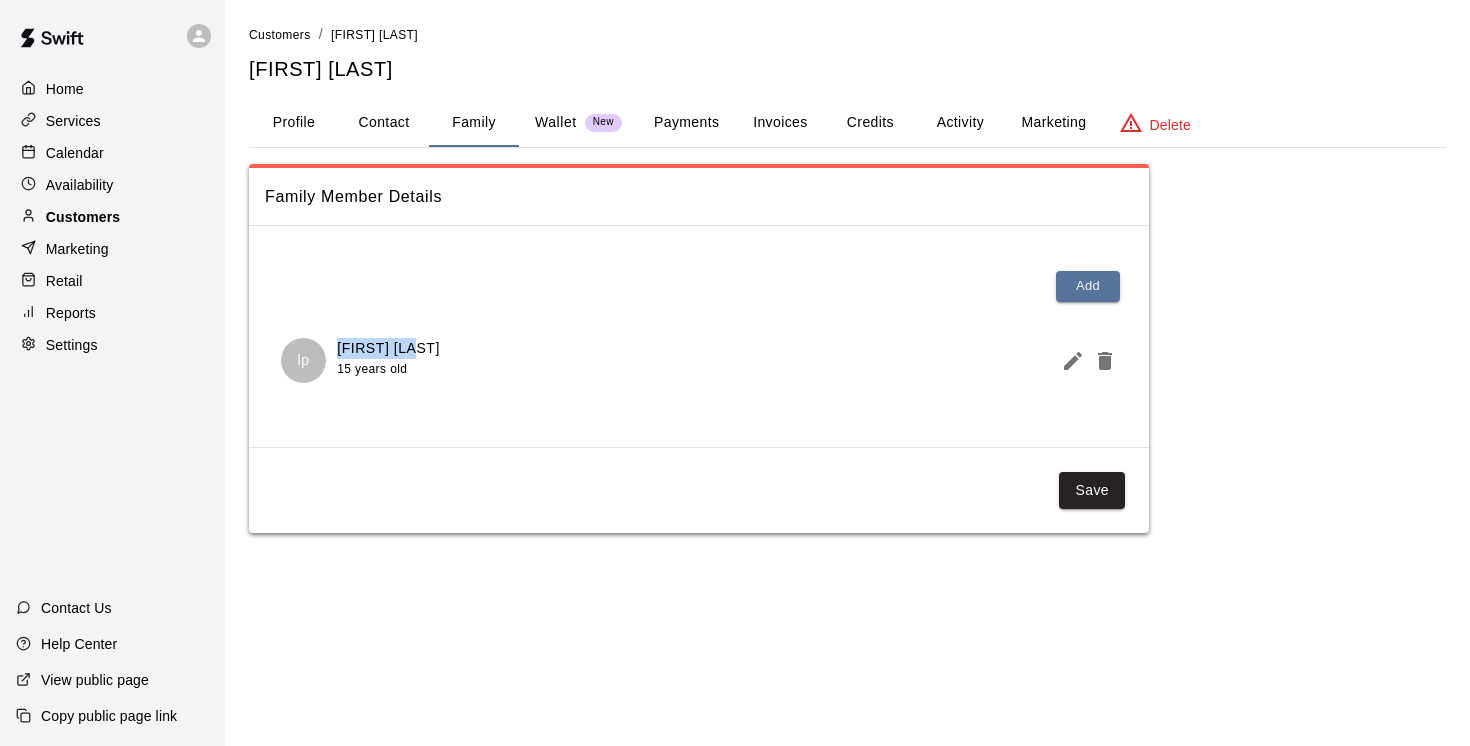 click on "Customers" at bounding box center (83, 217) 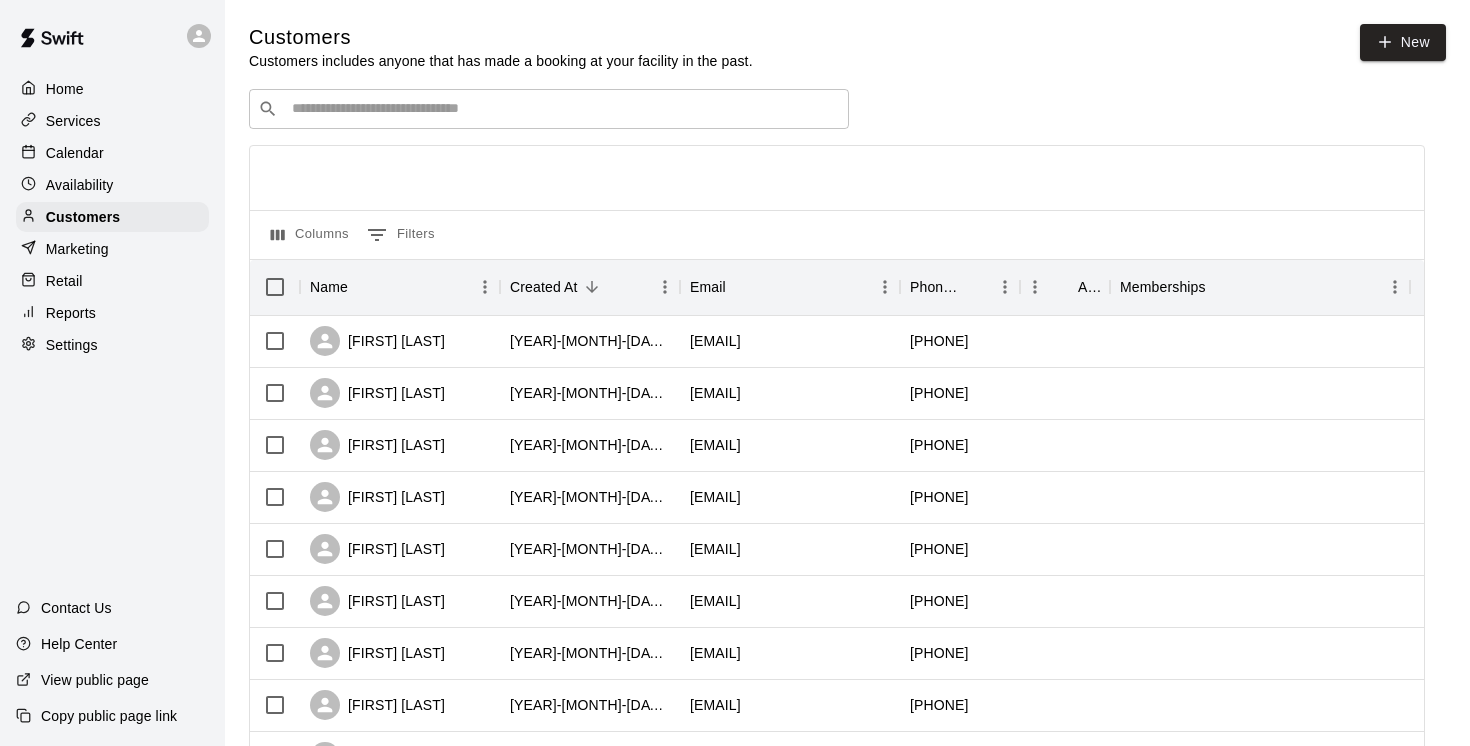 click at bounding box center (563, 109) 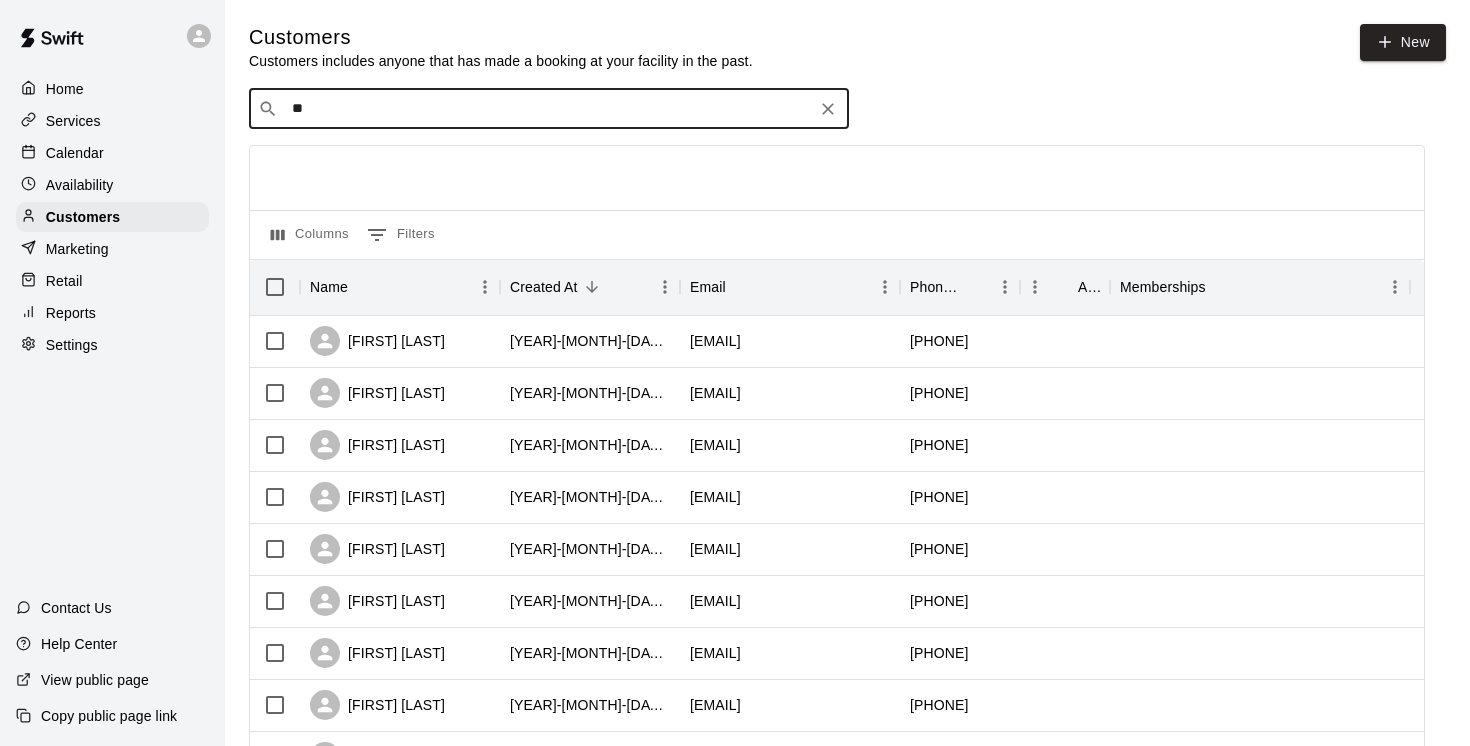 type on "*" 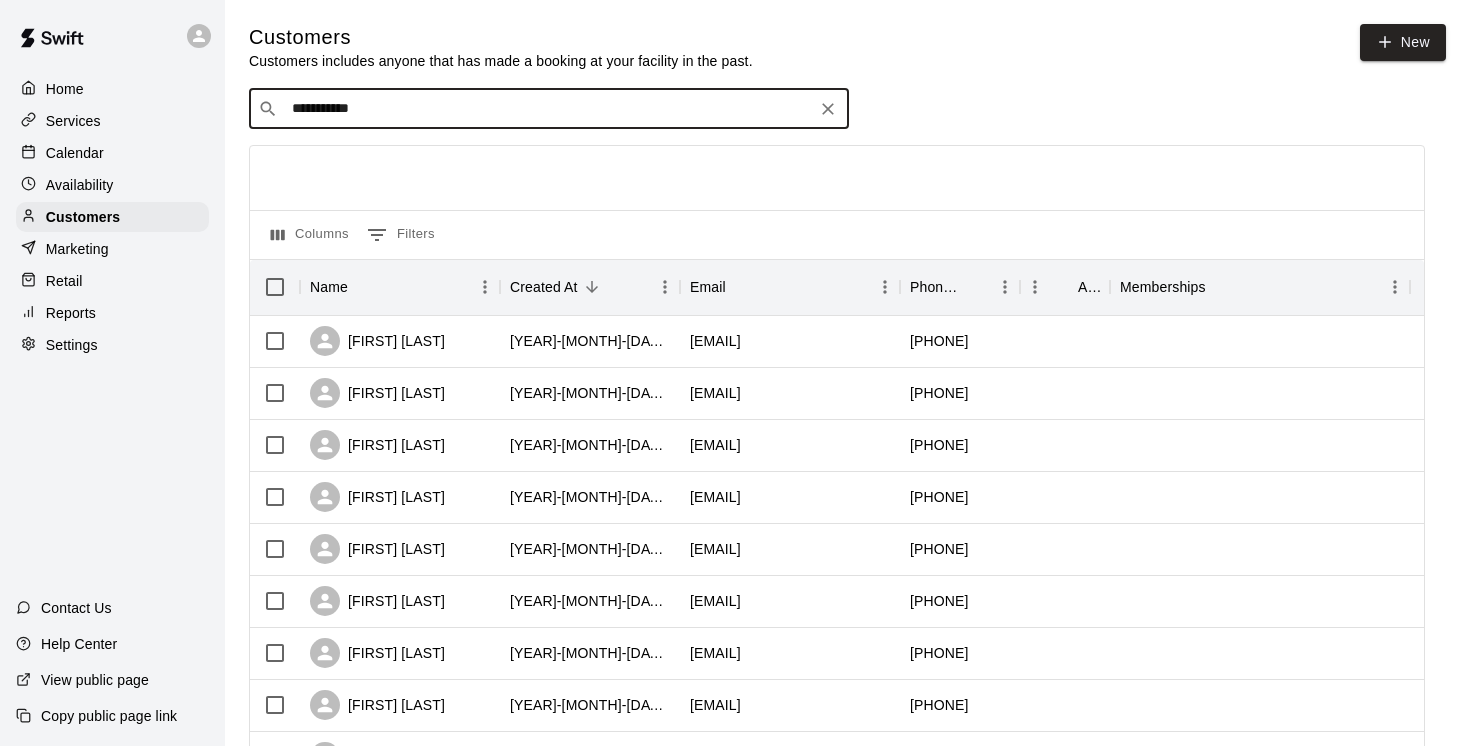 type on "**********" 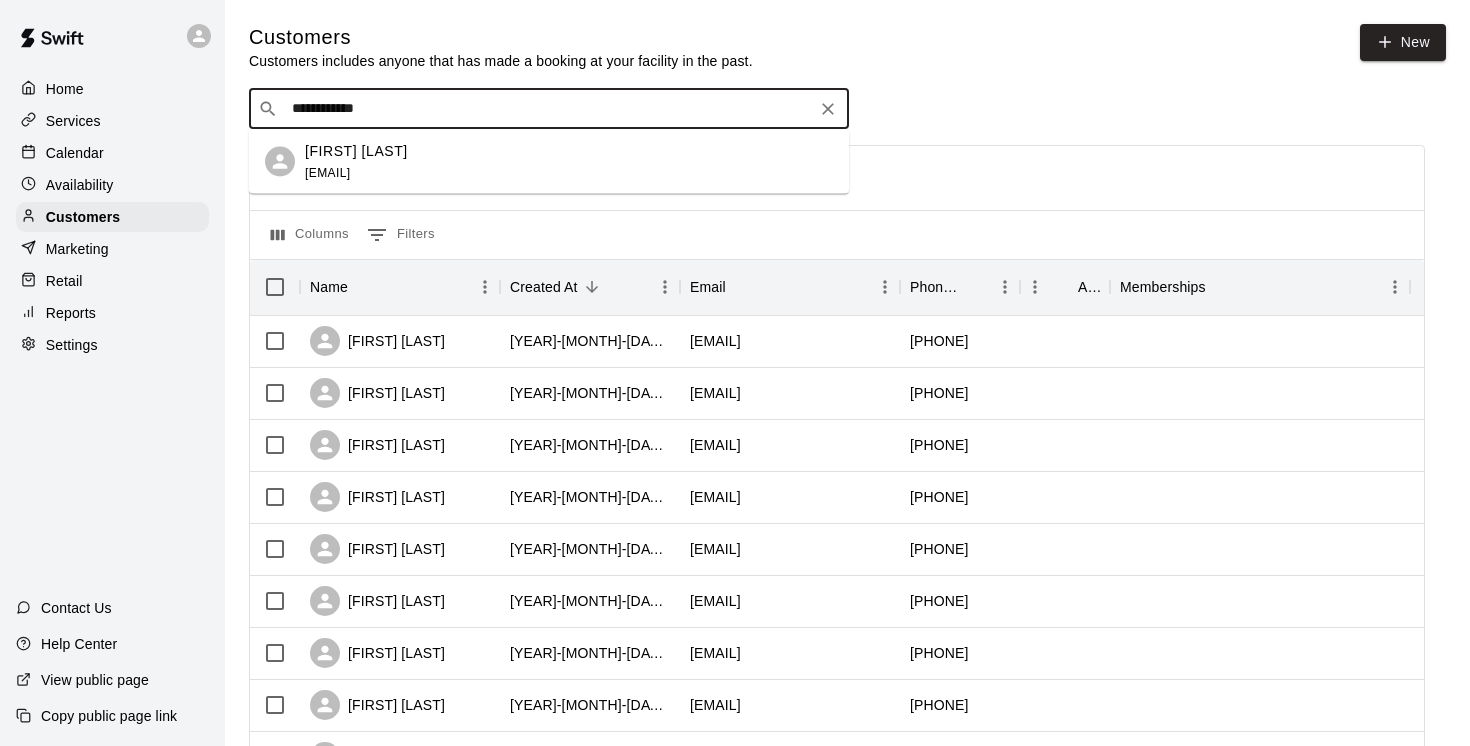 click on "[FIRST] [LAST] [EMAIL]" at bounding box center [356, 161] 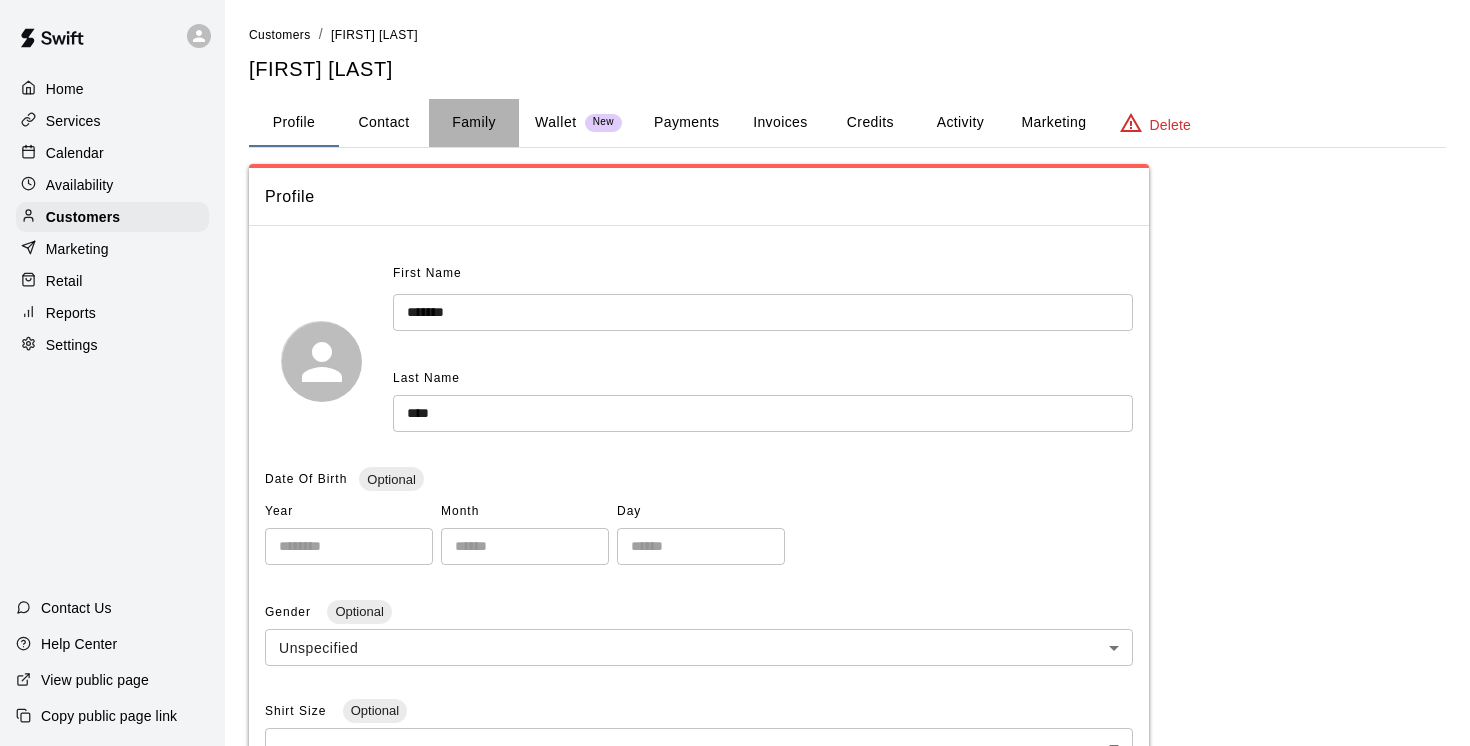 click on "Family" at bounding box center [474, 123] 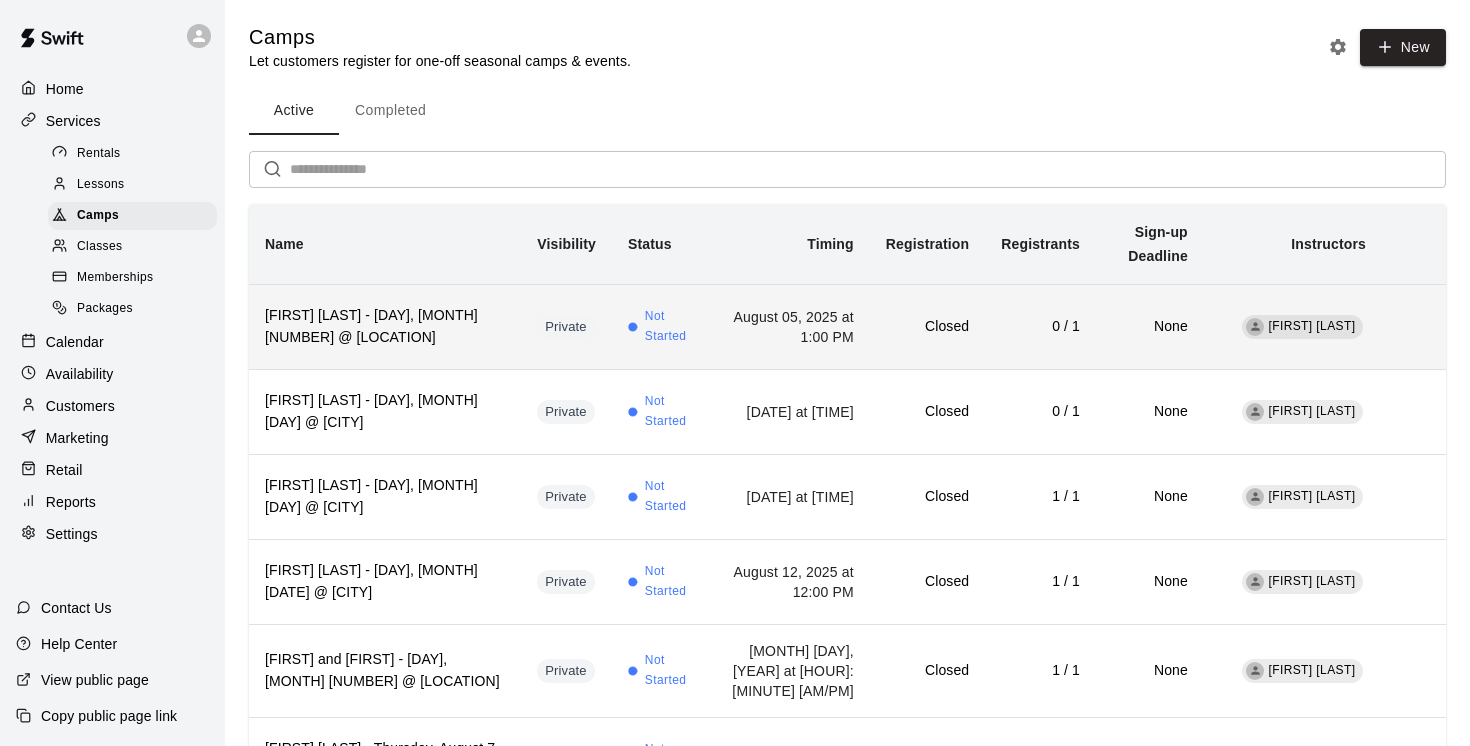 scroll, scrollTop: 0, scrollLeft: 0, axis: both 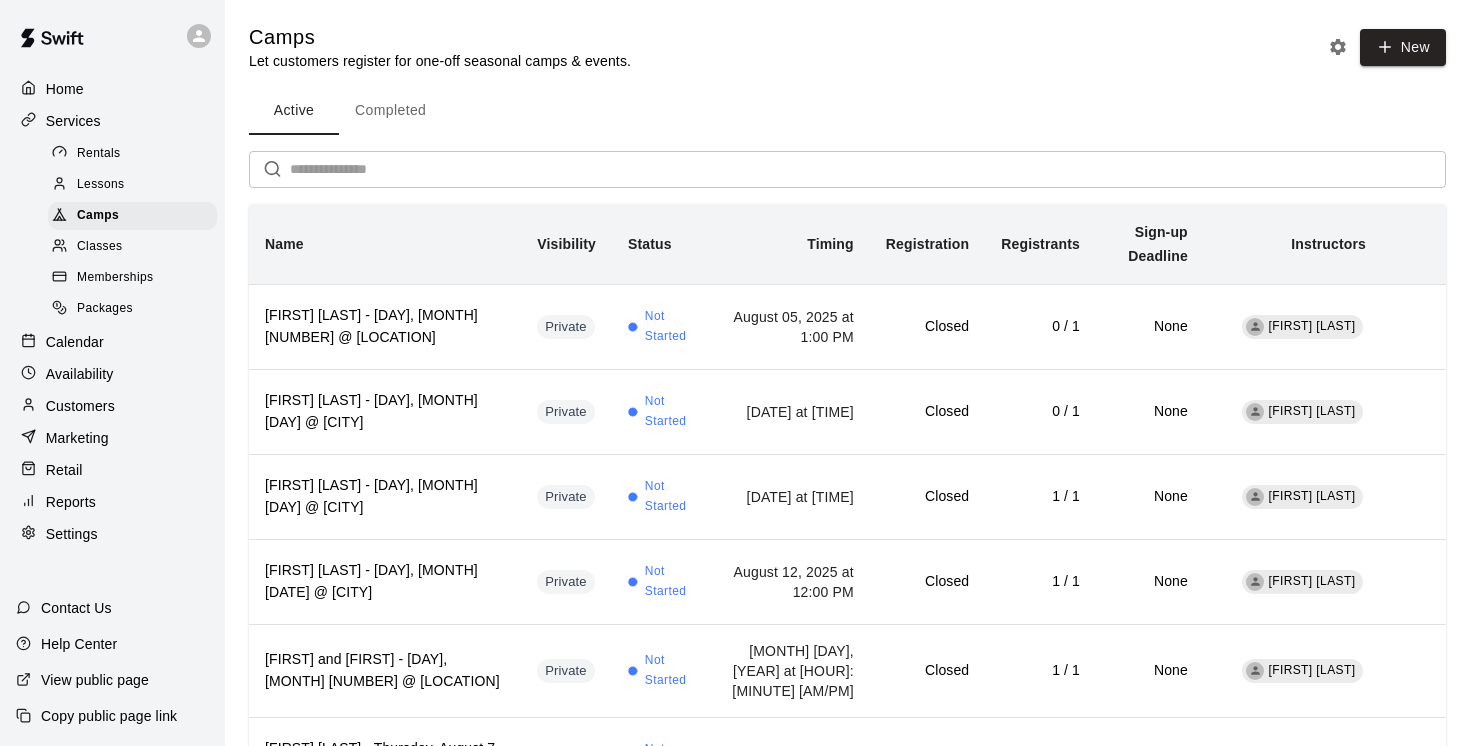 click on "Completed" at bounding box center [390, 111] 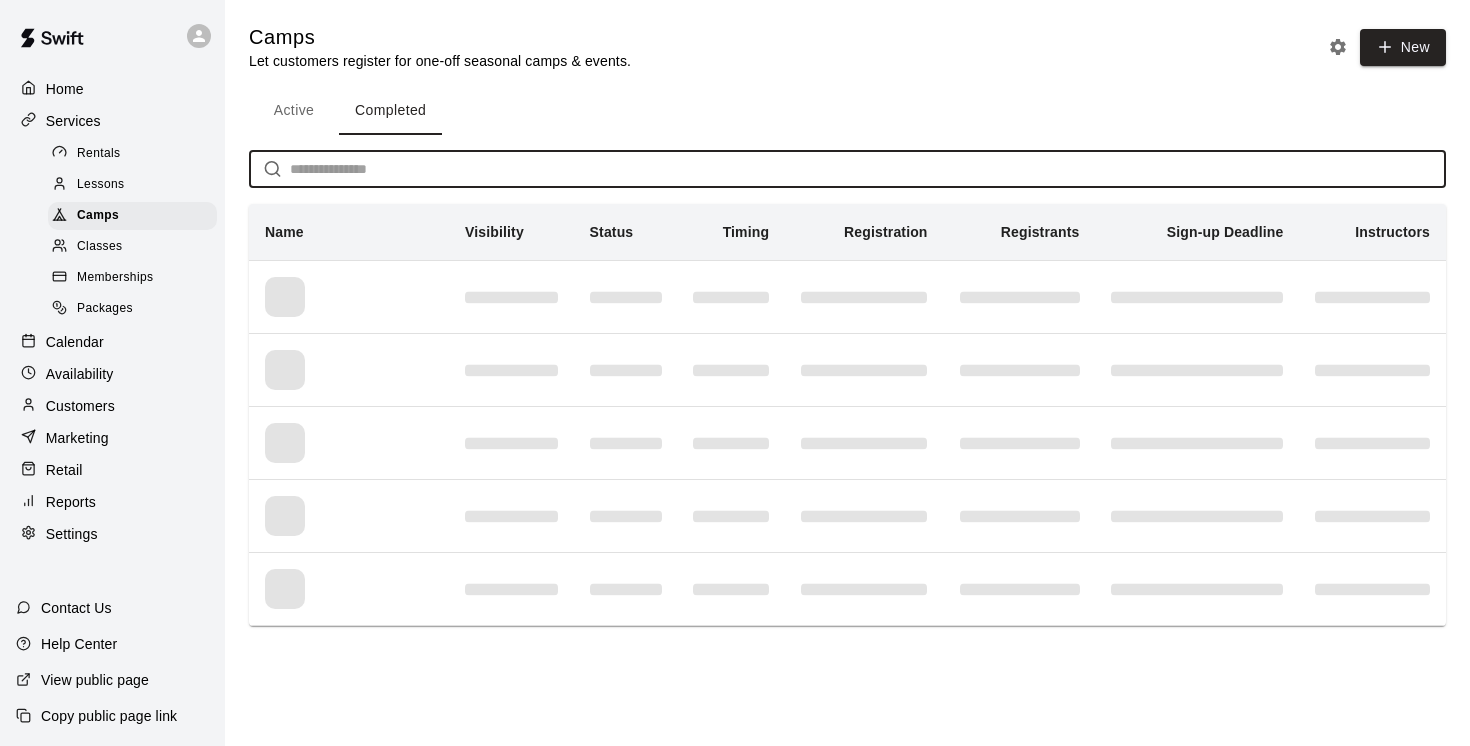 click at bounding box center (868, 169) 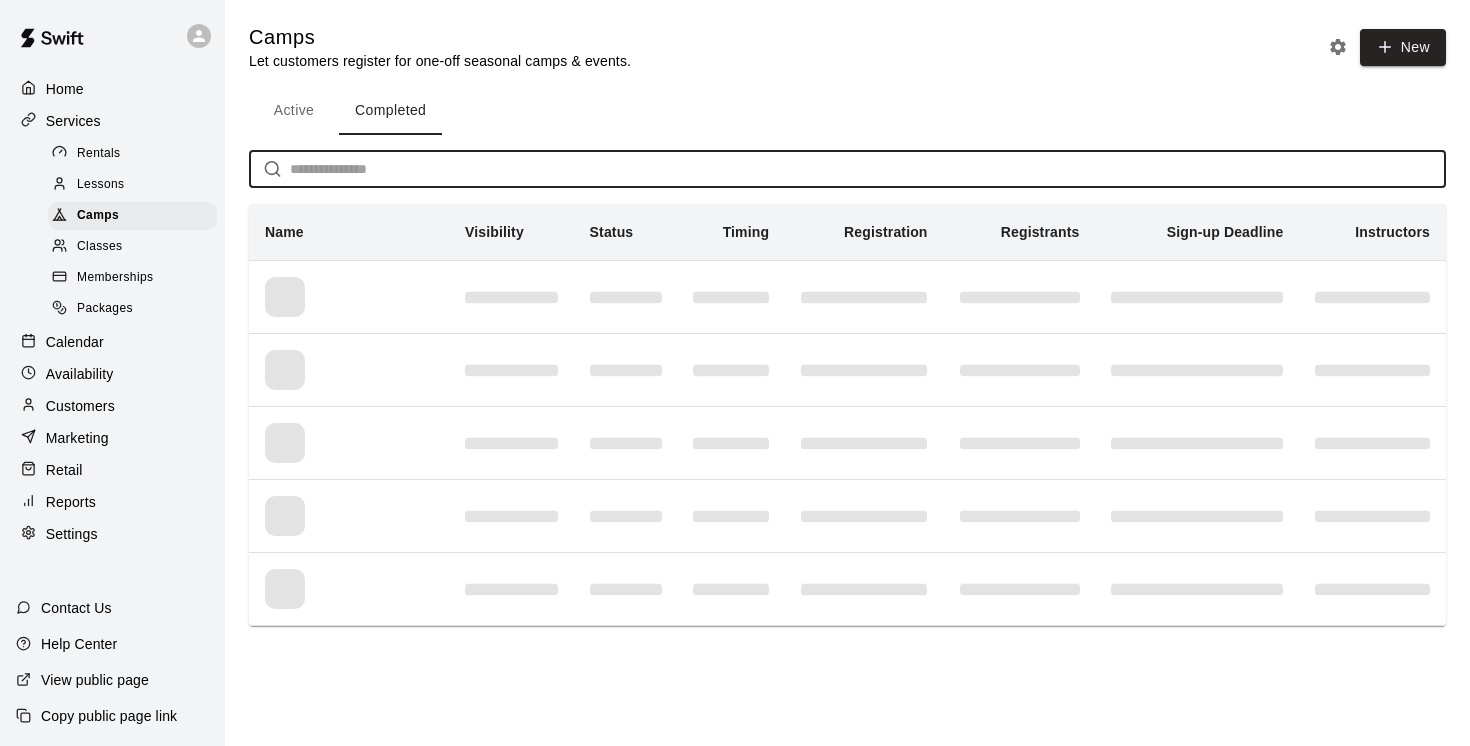 paste on "**********" 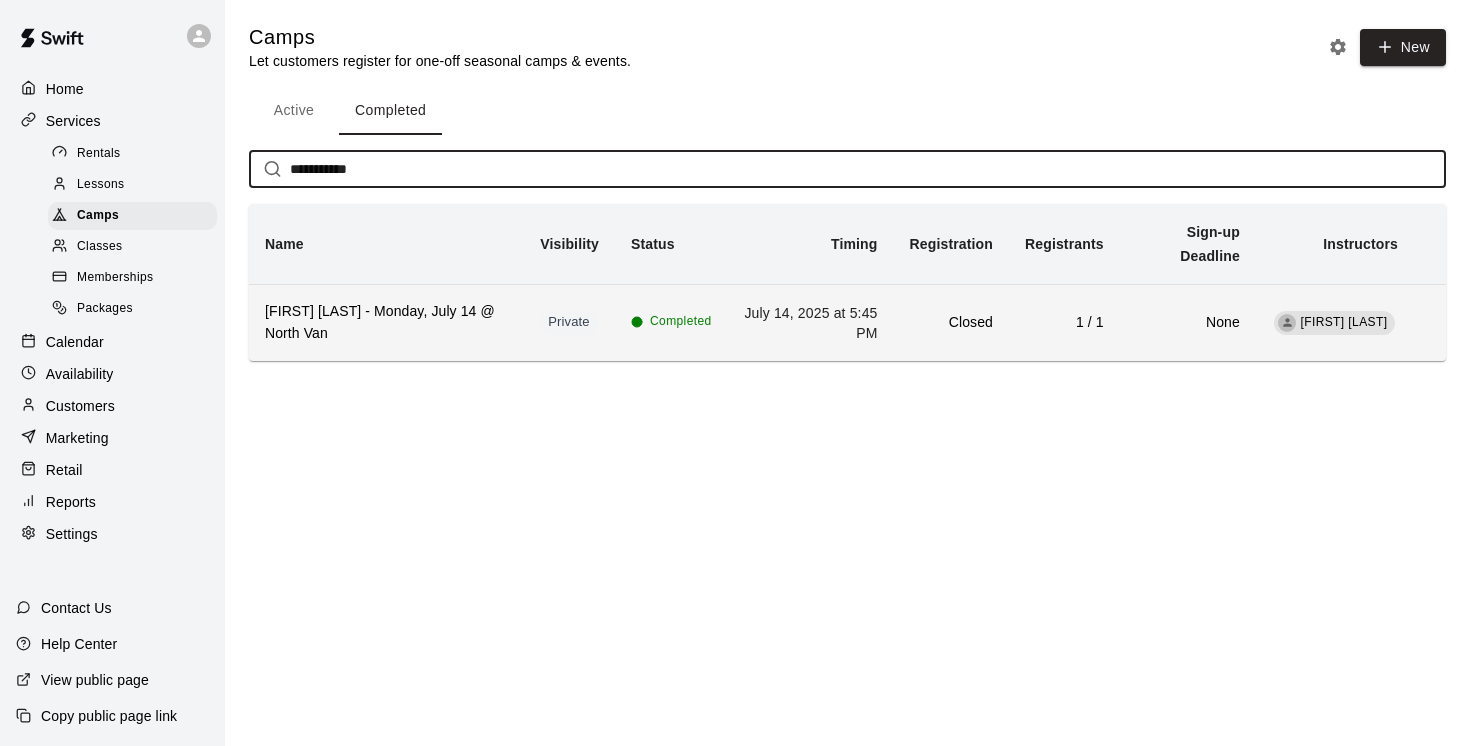 type on "**********" 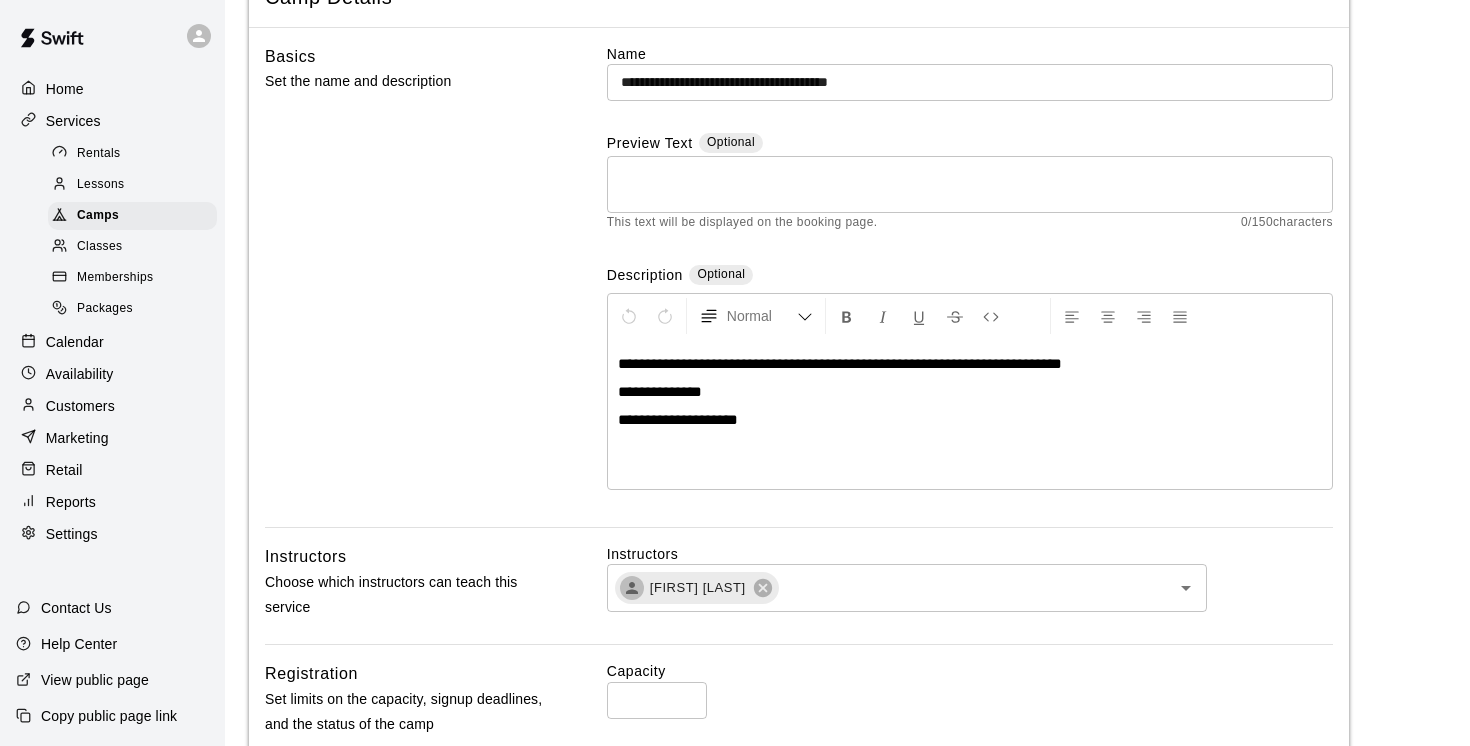 scroll, scrollTop: 241, scrollLeft: 0, axis: vertical 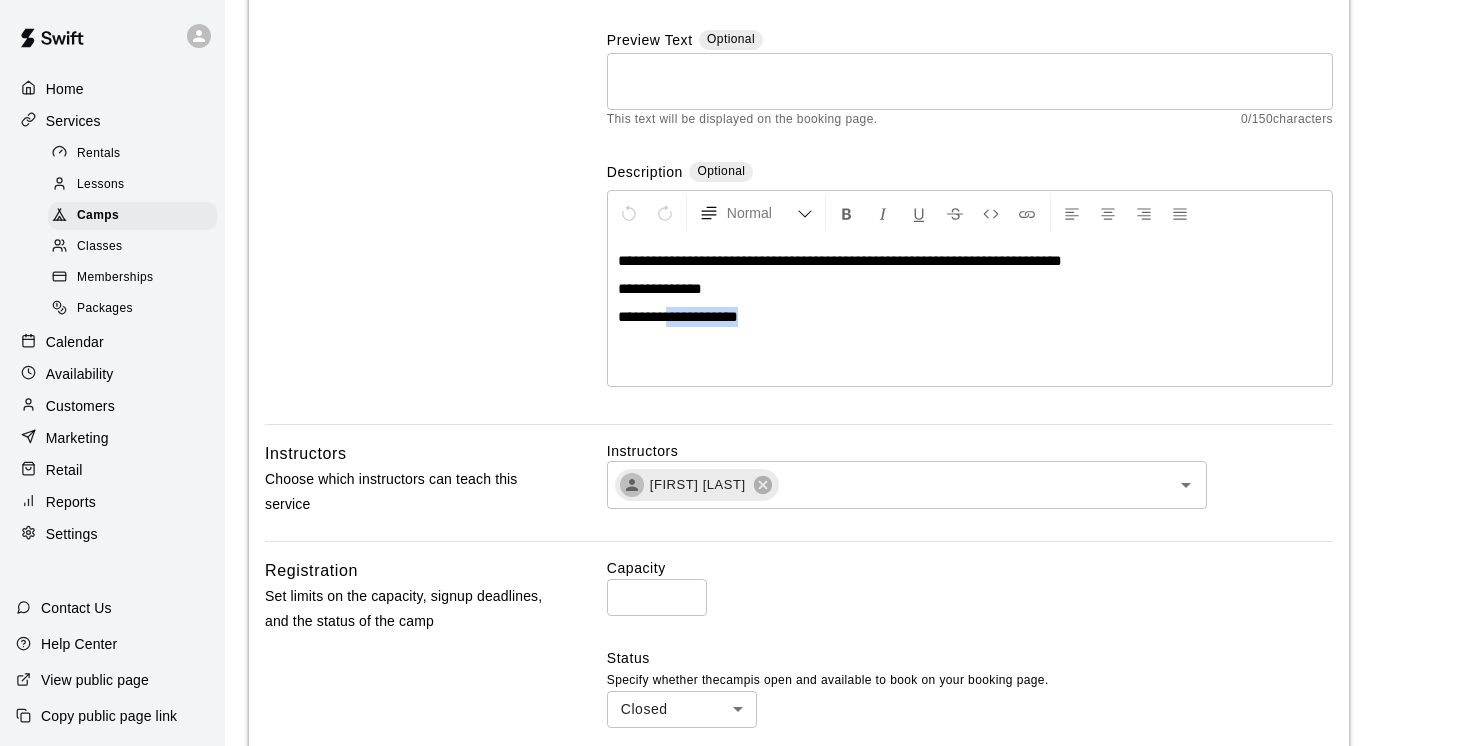 drag, startPoint x: 765, startPoint y: 323, endPoint x: 671, endPoint y: 317, distance: 94.19129 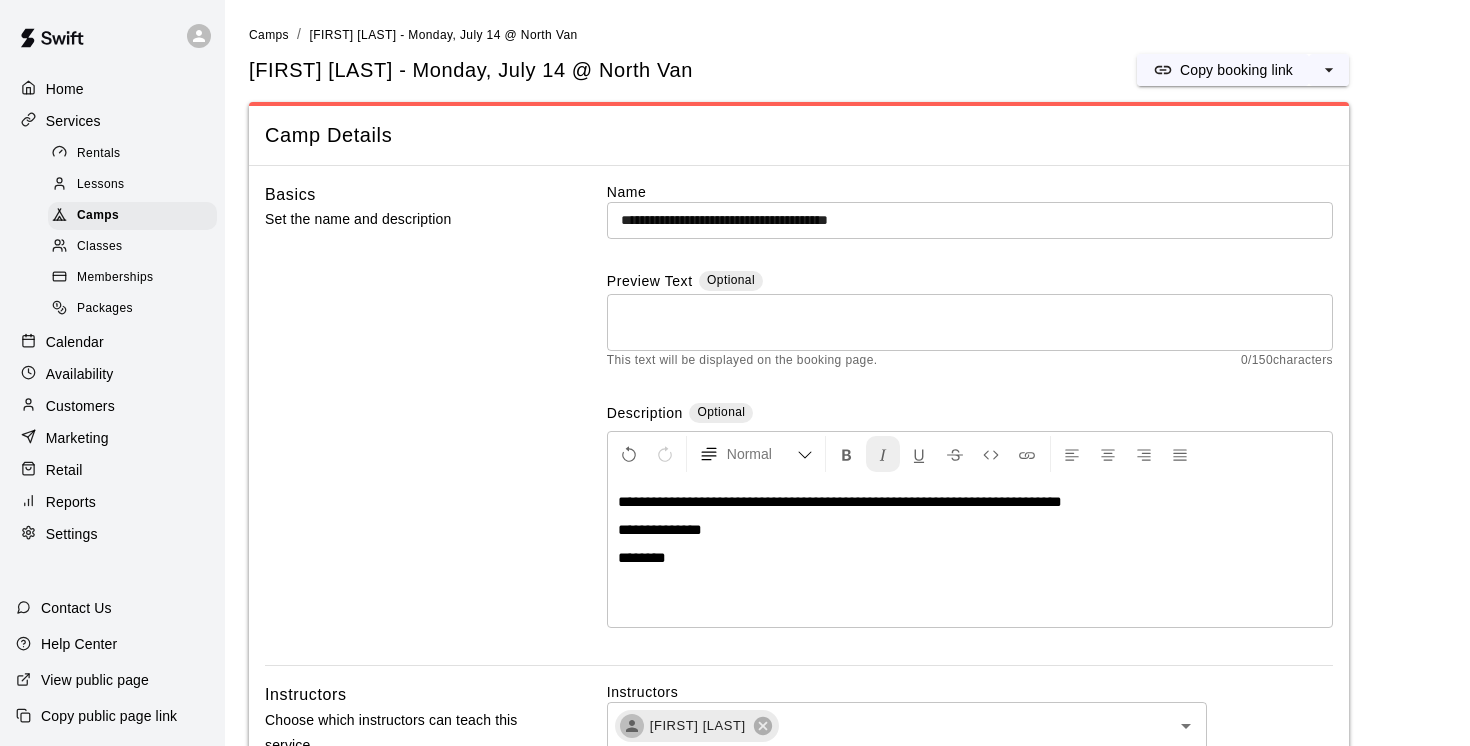 scroll, scrollTop: 5, scrollLeft: 0, axis: vertical 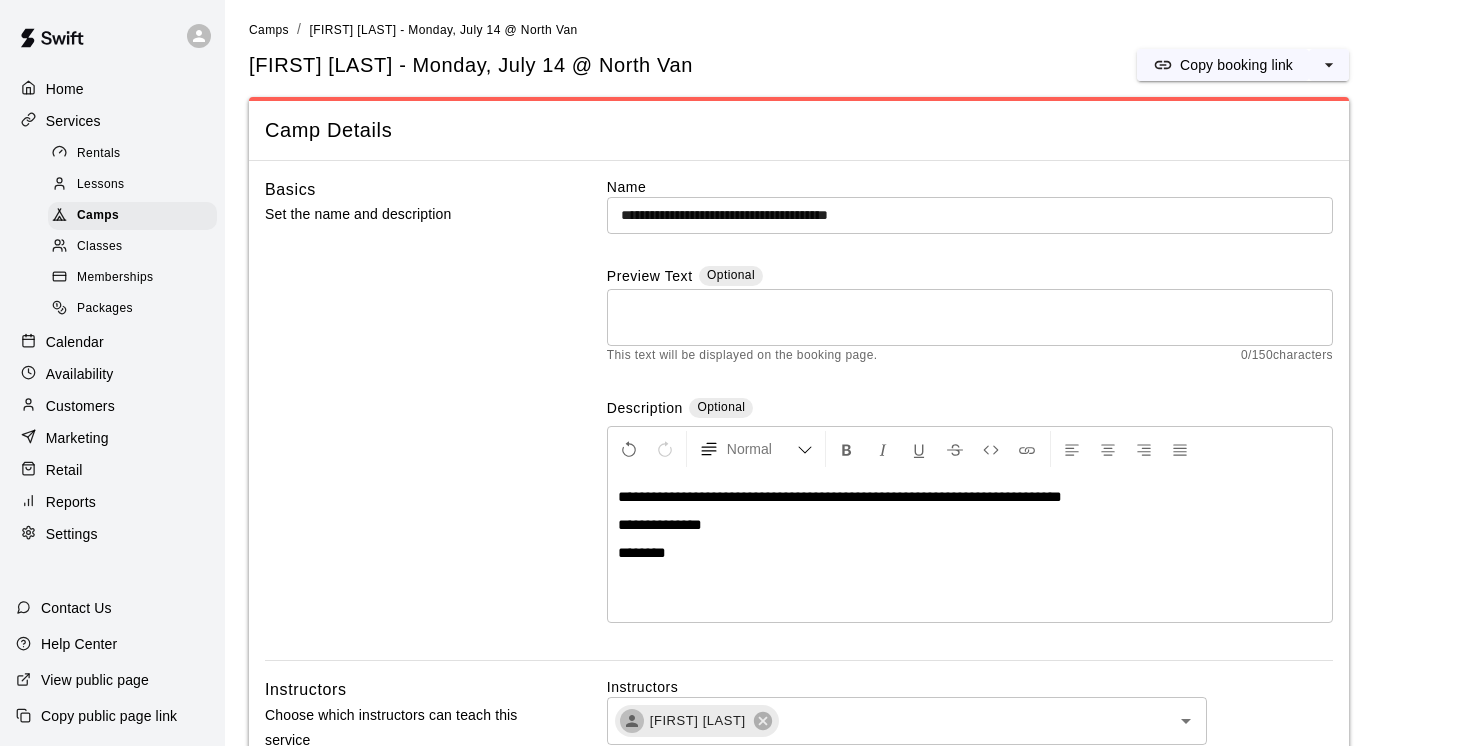 type 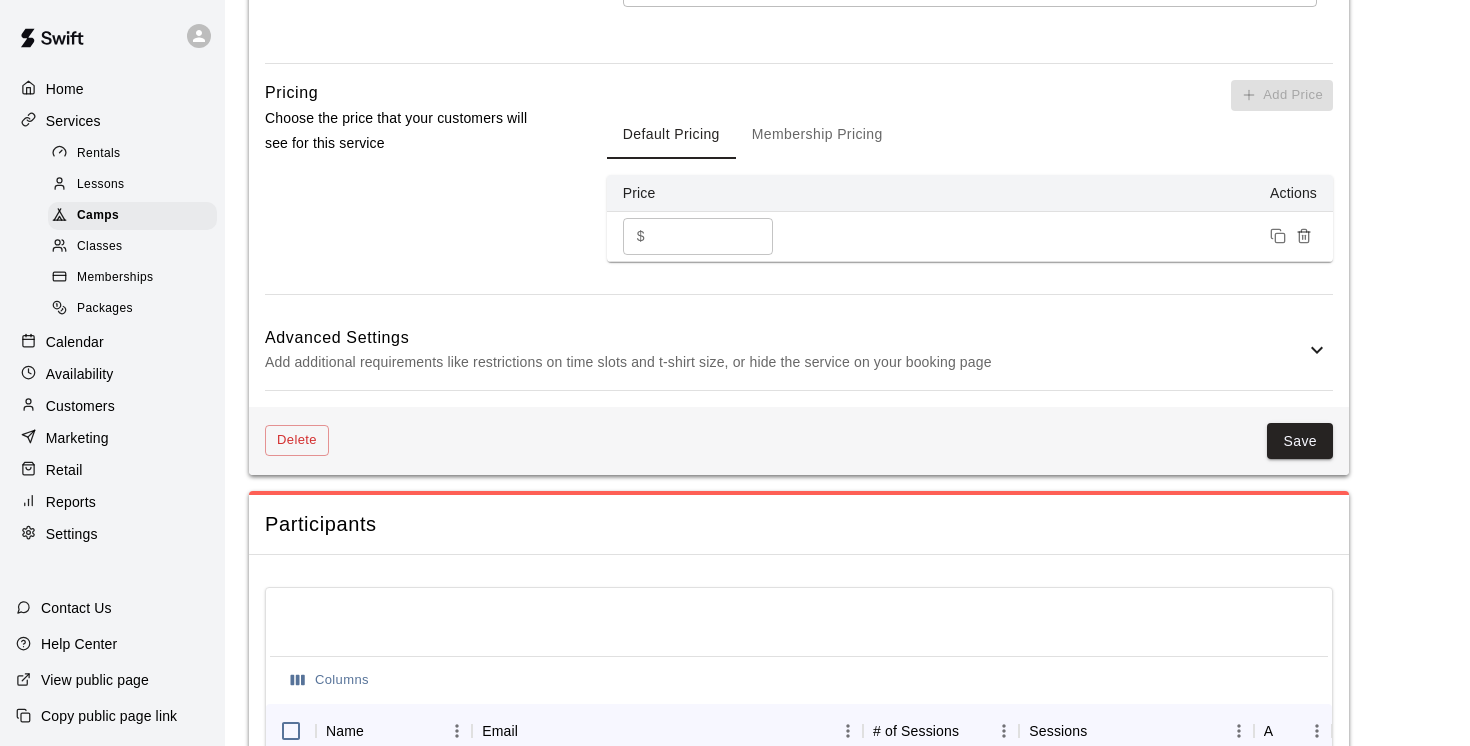 scroll, scrollTop: 1339, scrollLeft: 0, axis: vertical 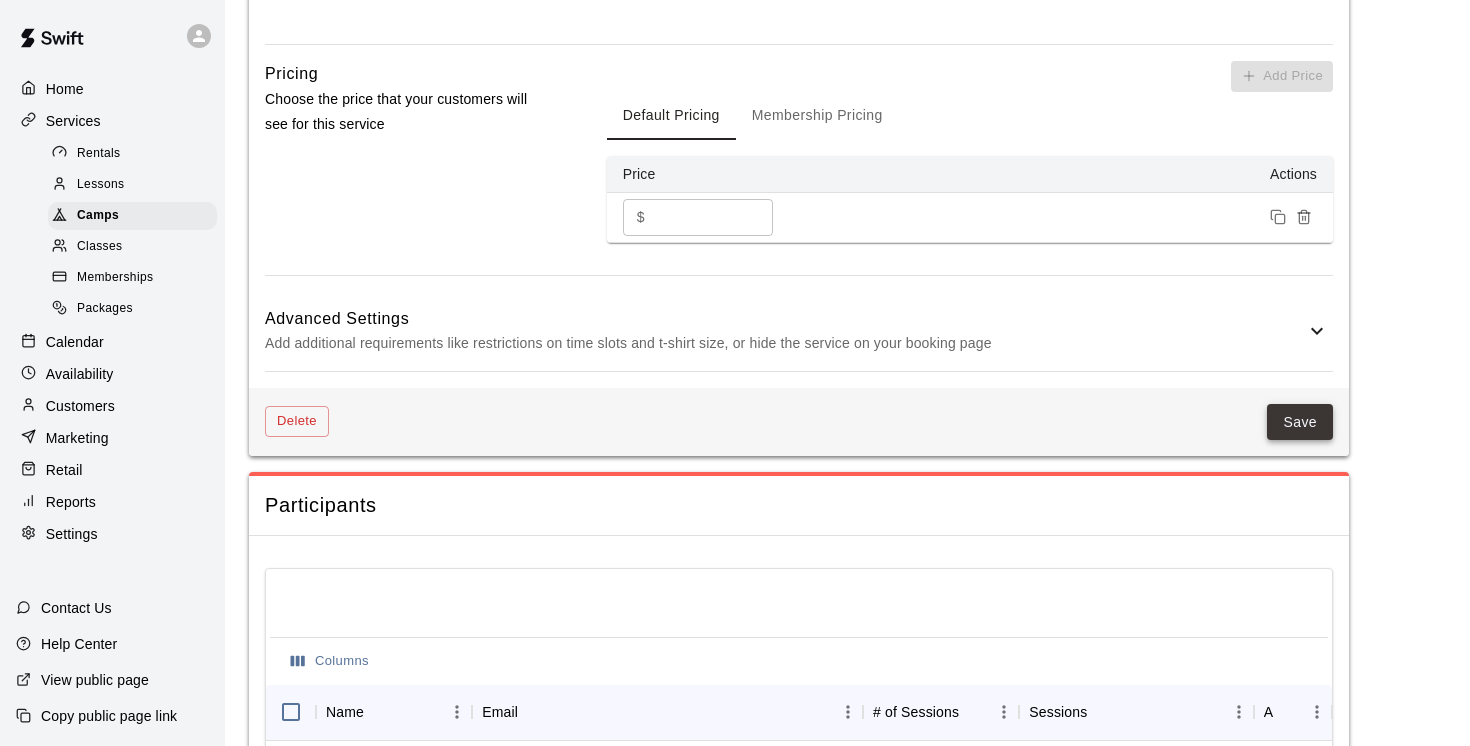 click on "Save" at bounding box center (1300, 422) 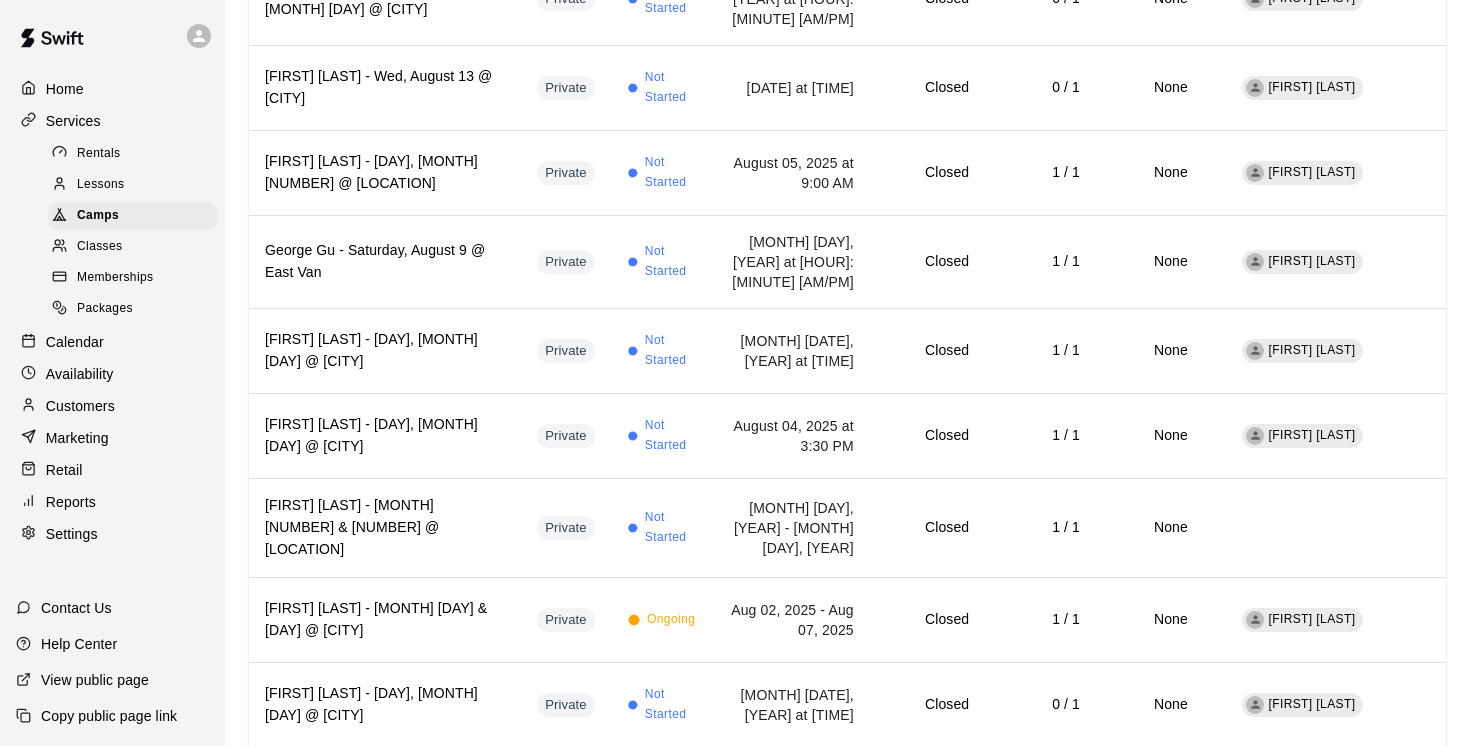 scroll, scrollTop: 0, scrollLeft: 0, axis: both 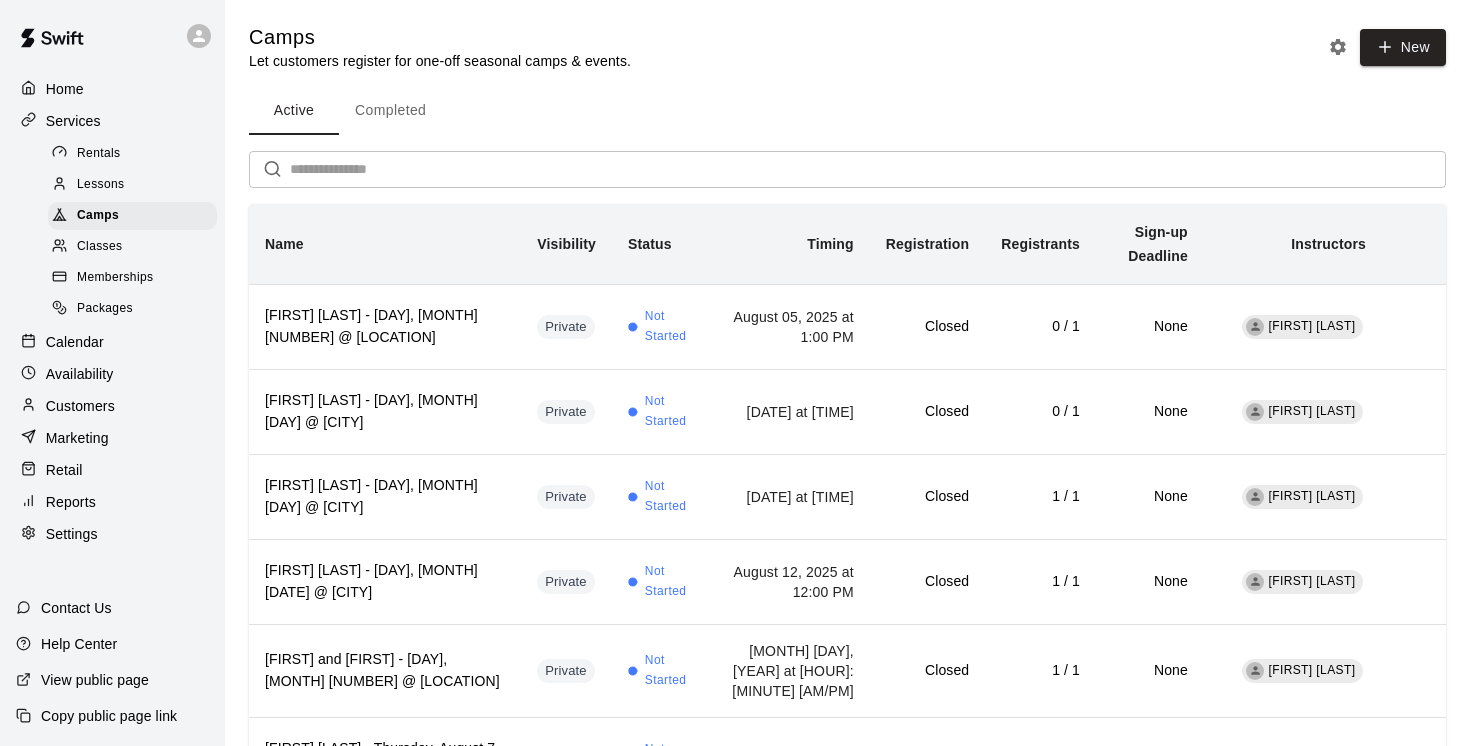 click on "Completed" at bounding box center (390, 111) 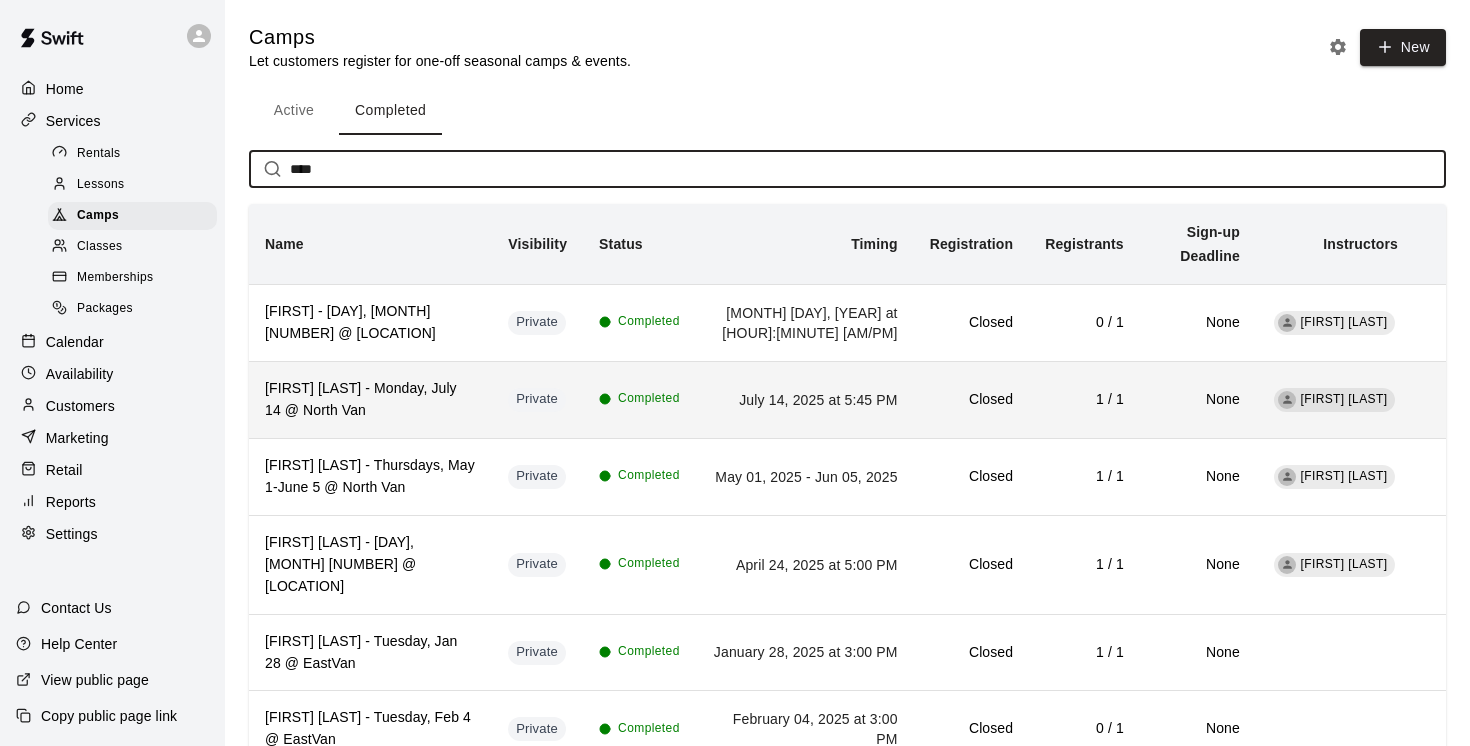 type on "****" 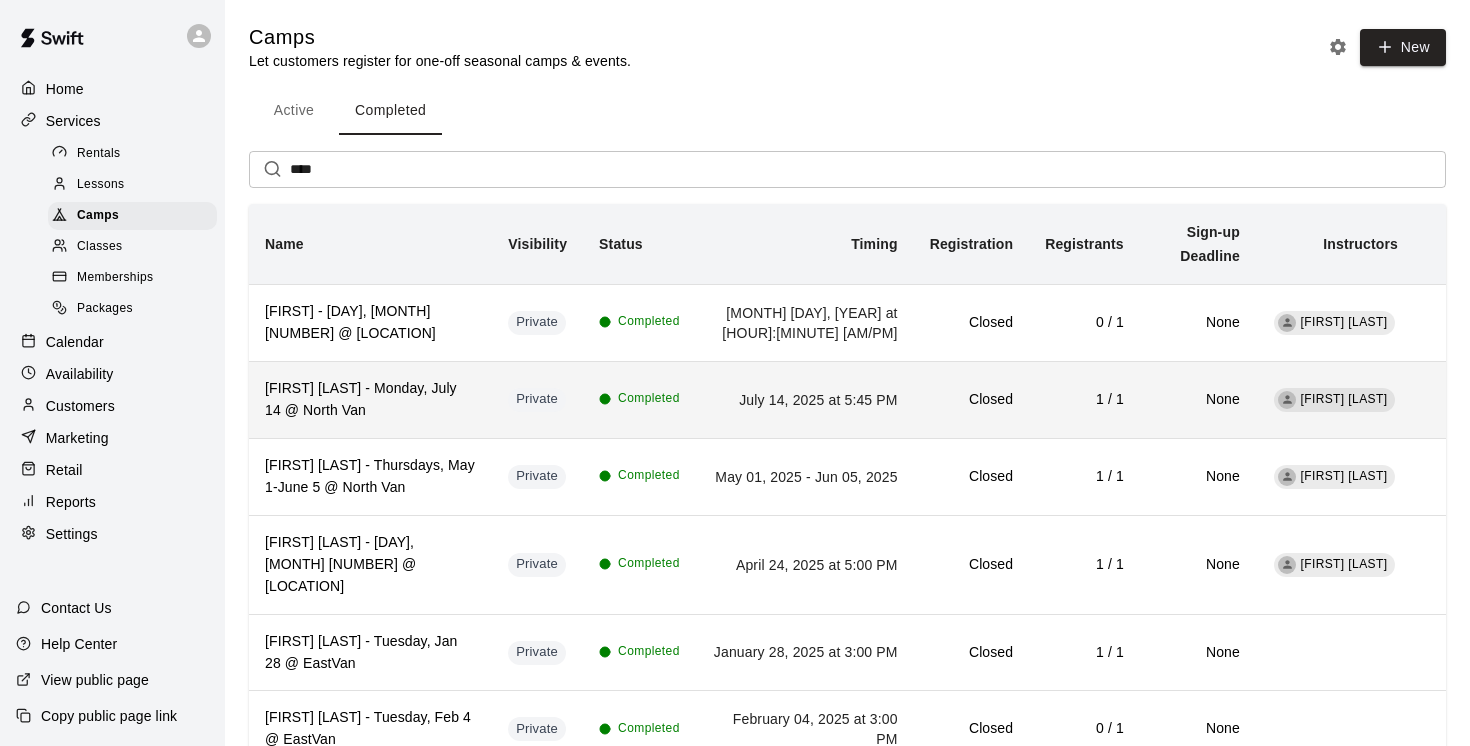 click on "[FIRST] [LAST] - Monday, July 14 @ North Van" at bounding box center (370, 400) 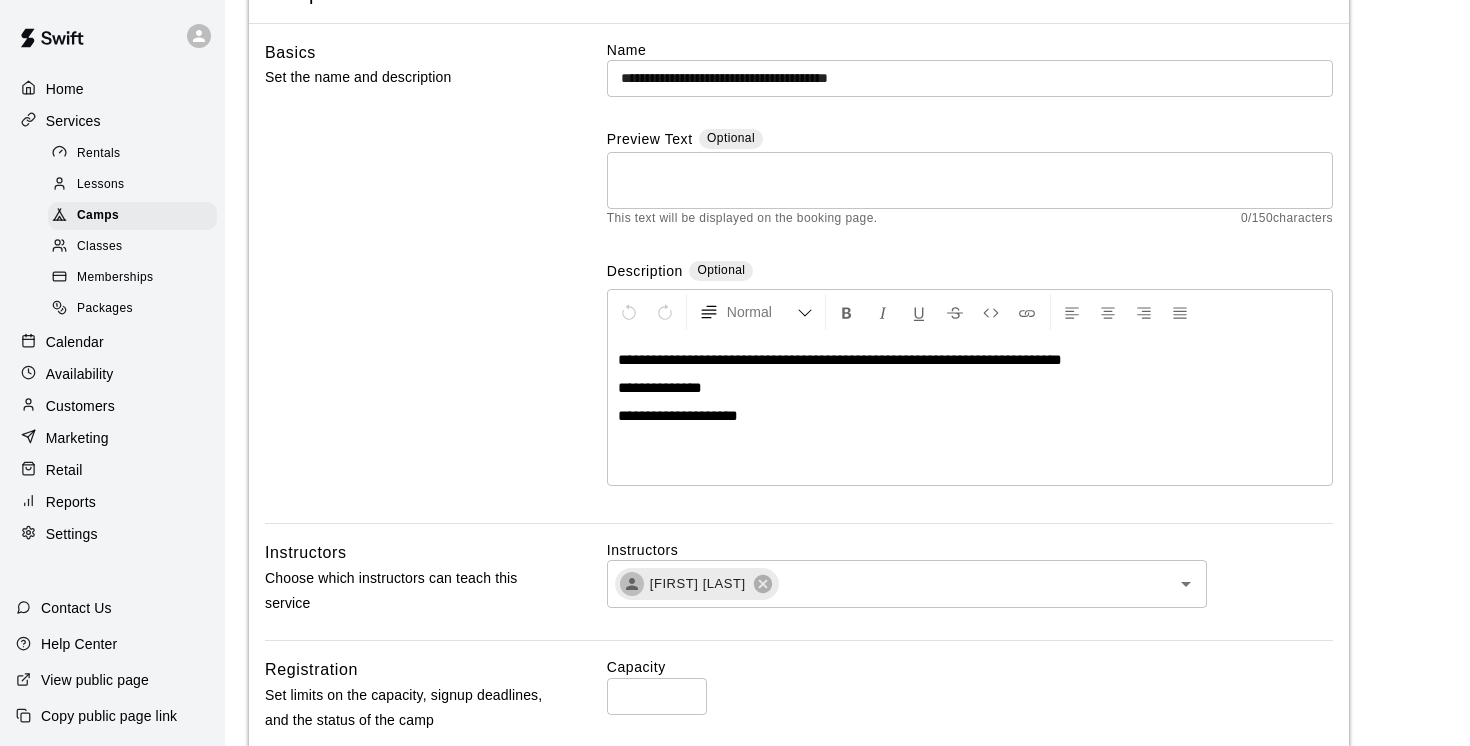 scroll, scrollTop: 0, scrollLeft: 0, axis: both 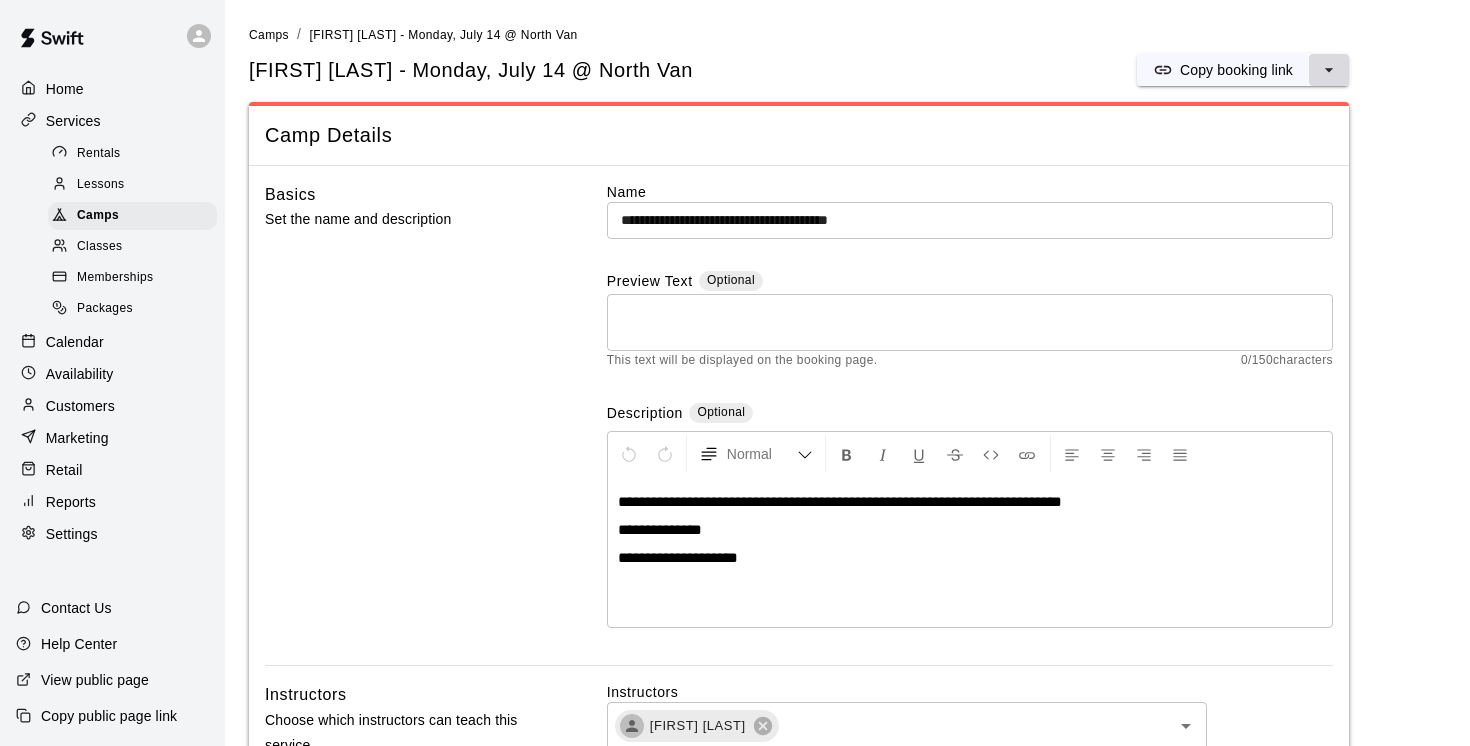 click 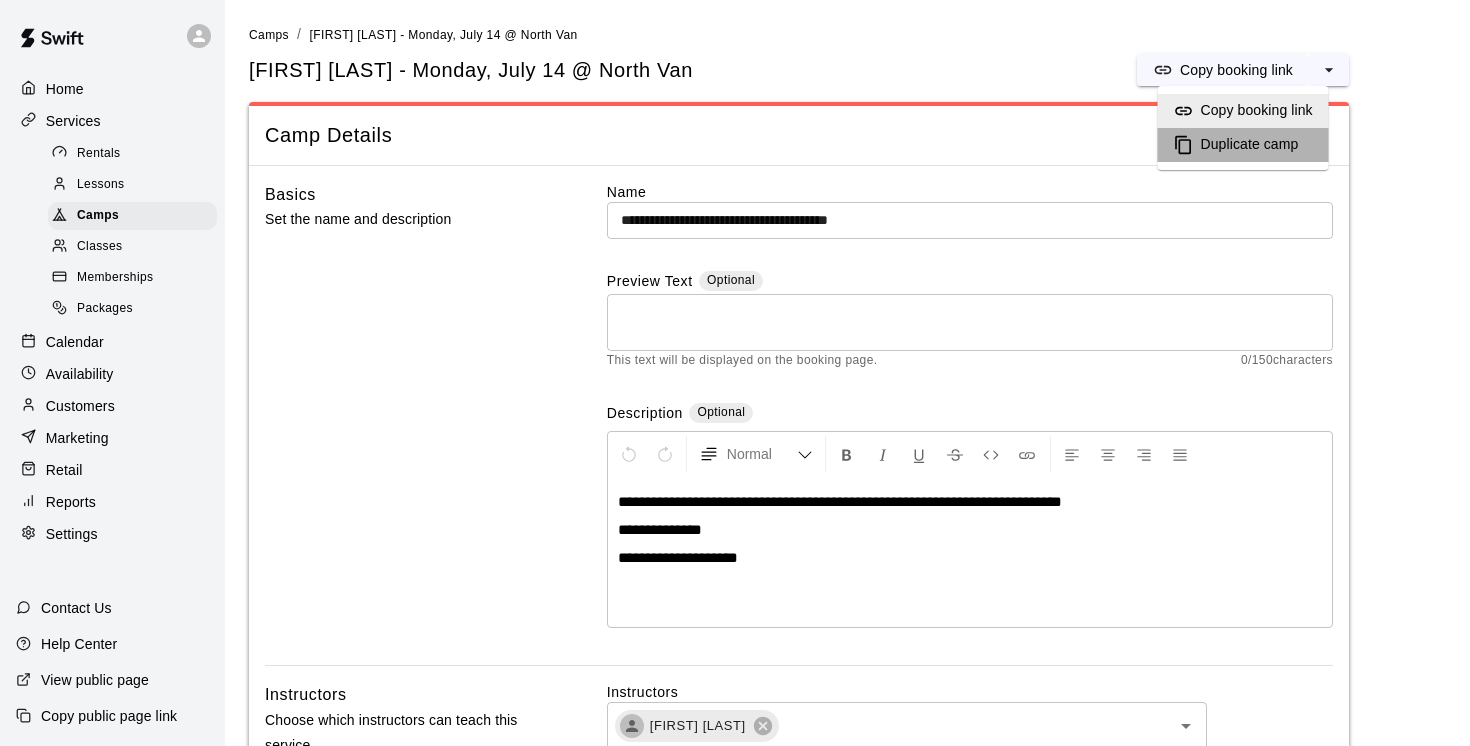 click on "Duplicate camp" at bounding box center [1250, 145] 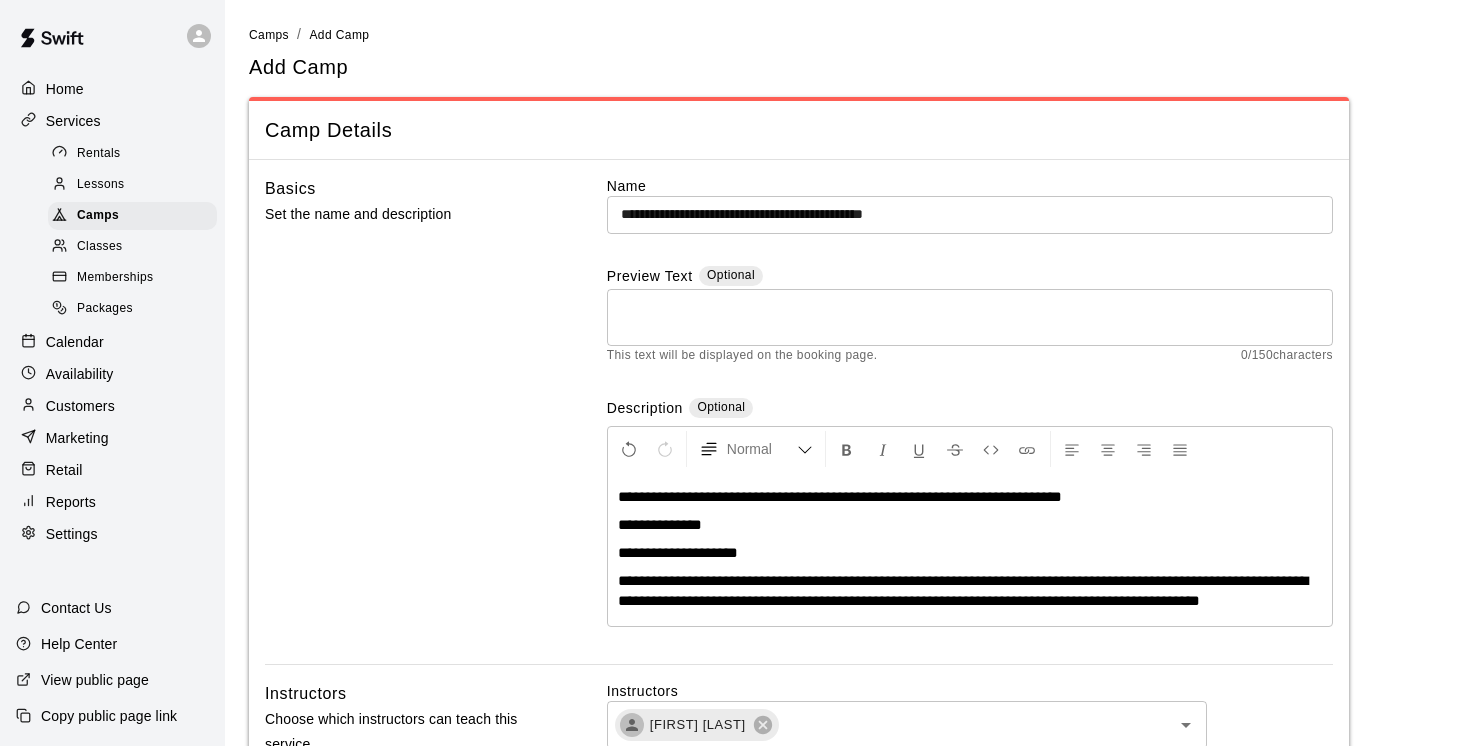 click on "**********" at bounding box center (970, 214) 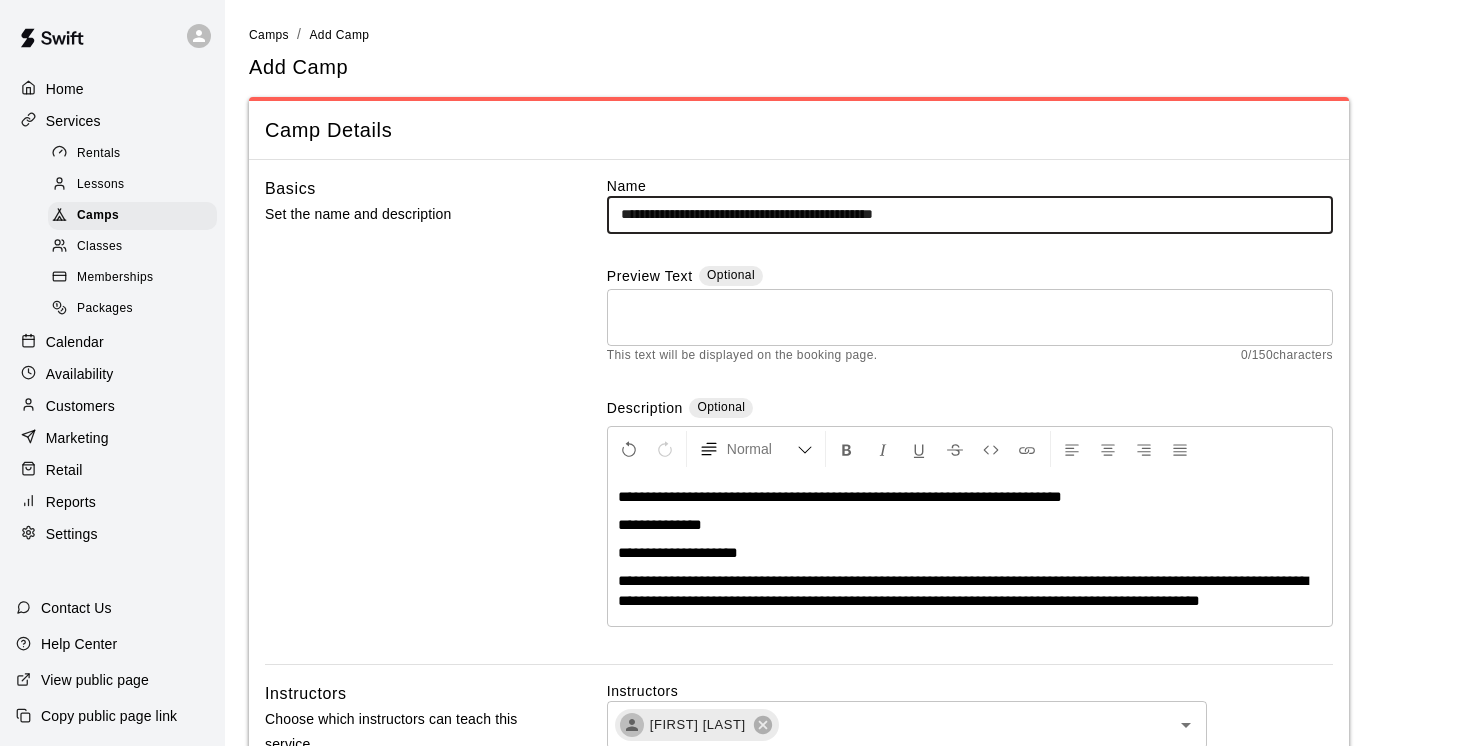 click on "**********" at bounding box center [970, 214] 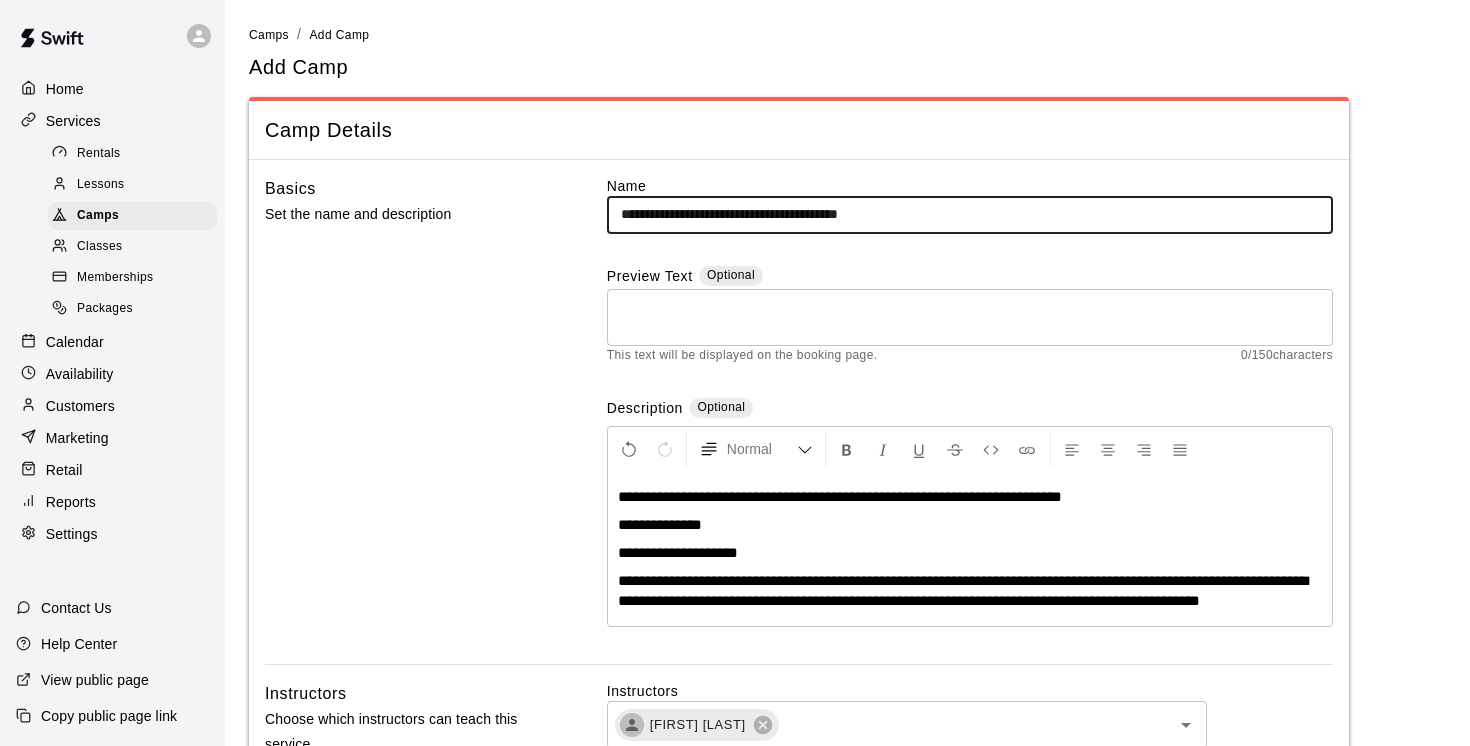 type on "**********" 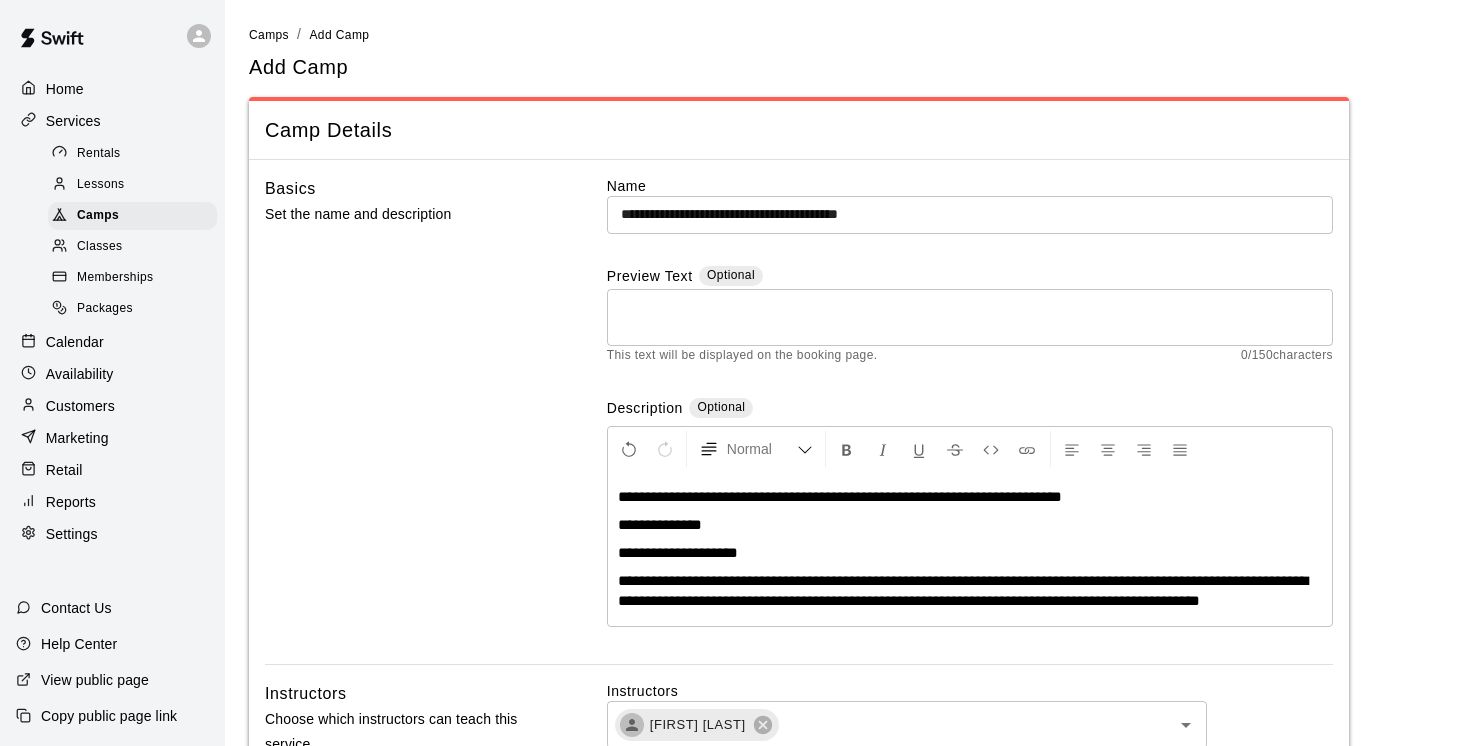 click on "**********" at bounding box center (840, 496) 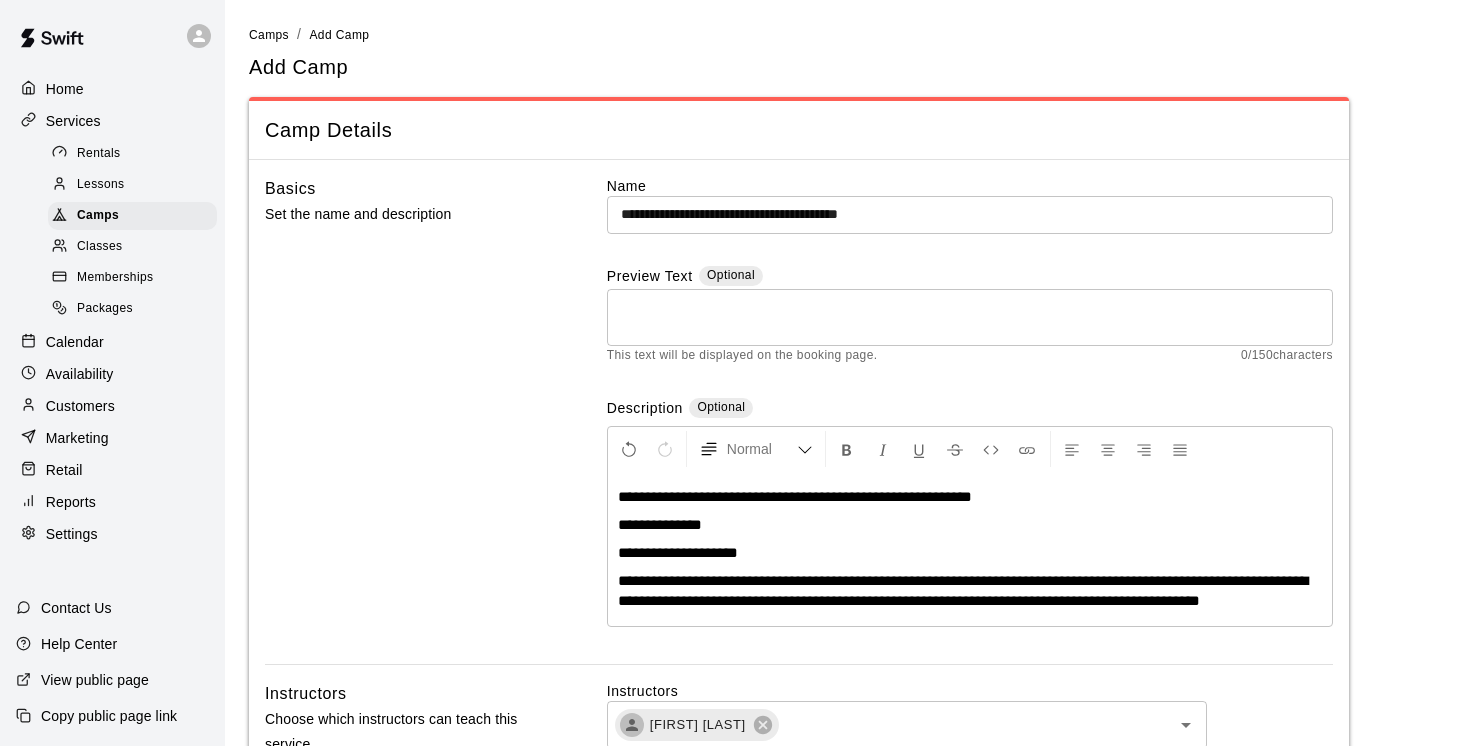 type 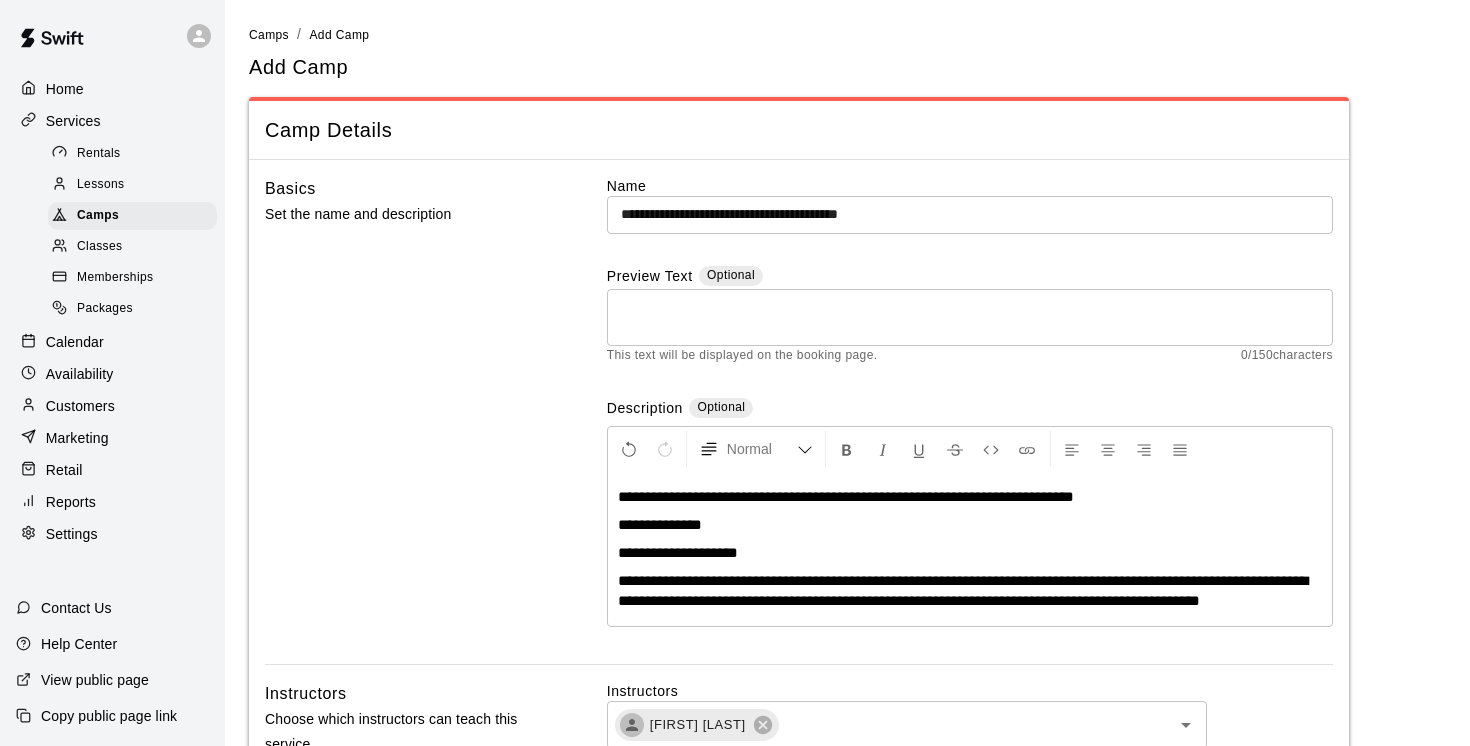 click on "**********" at bounding box center [846, 496] 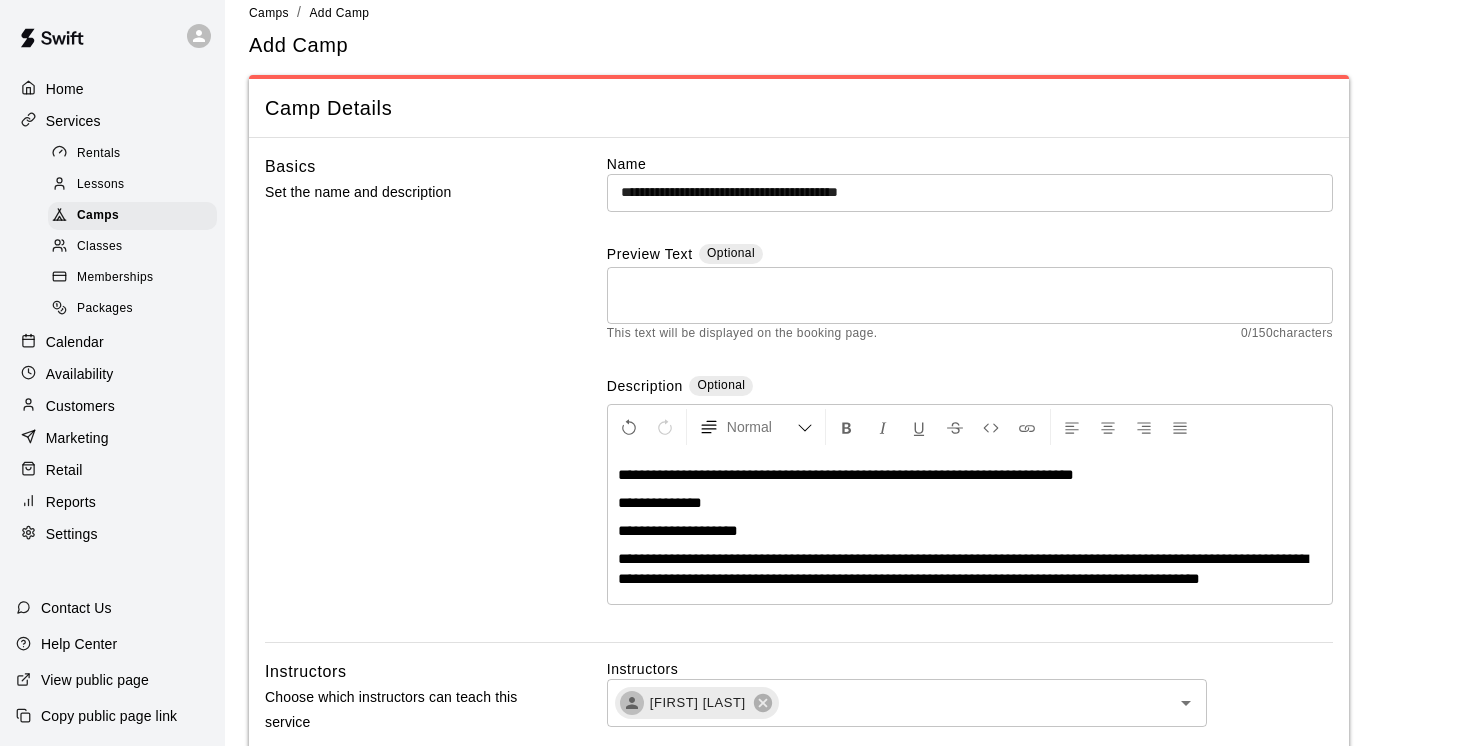 scroll, scrollTop: 33, scrollLeft: 0, axis: vertical 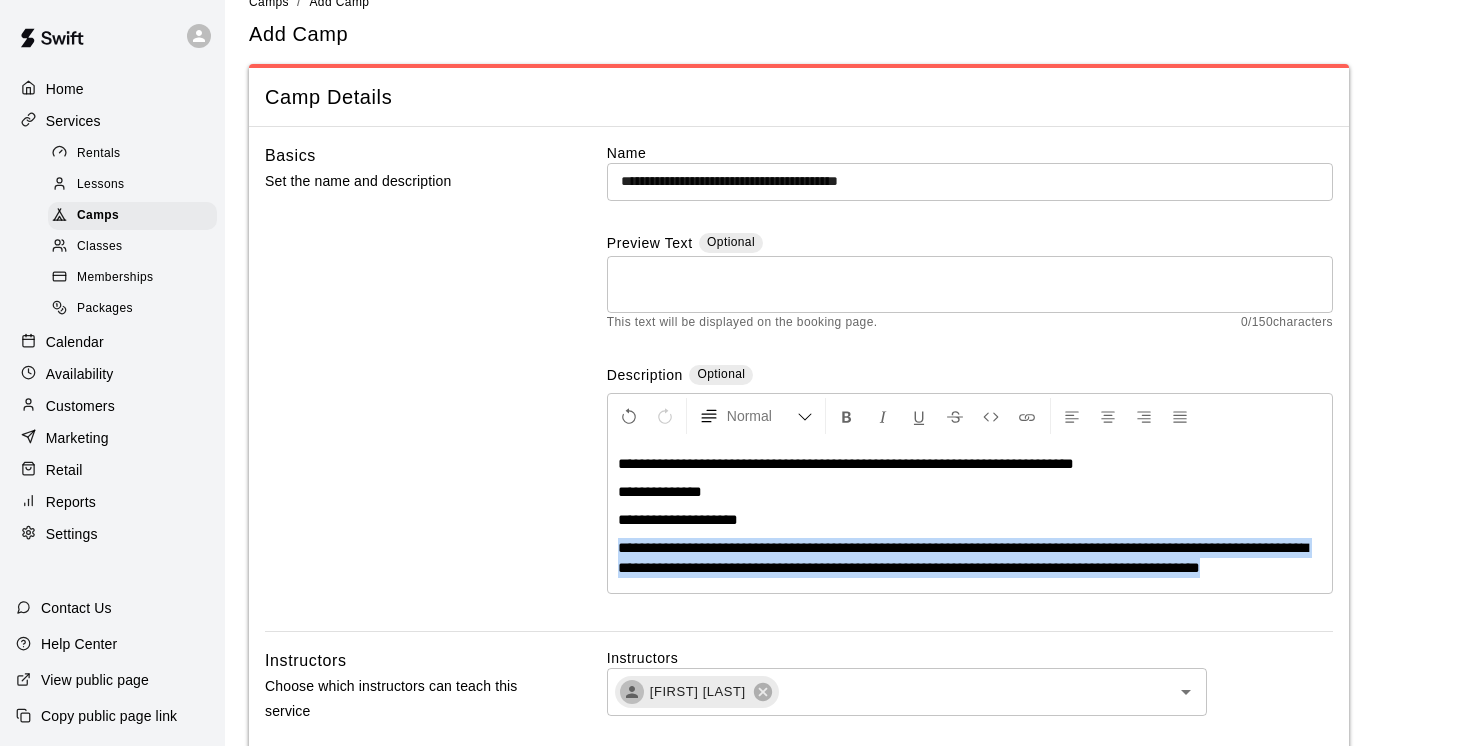 drag, startPoint x: 617, startPoint y: 550, endPoint x: 670, endPoint y: 609, distance: 79.30952 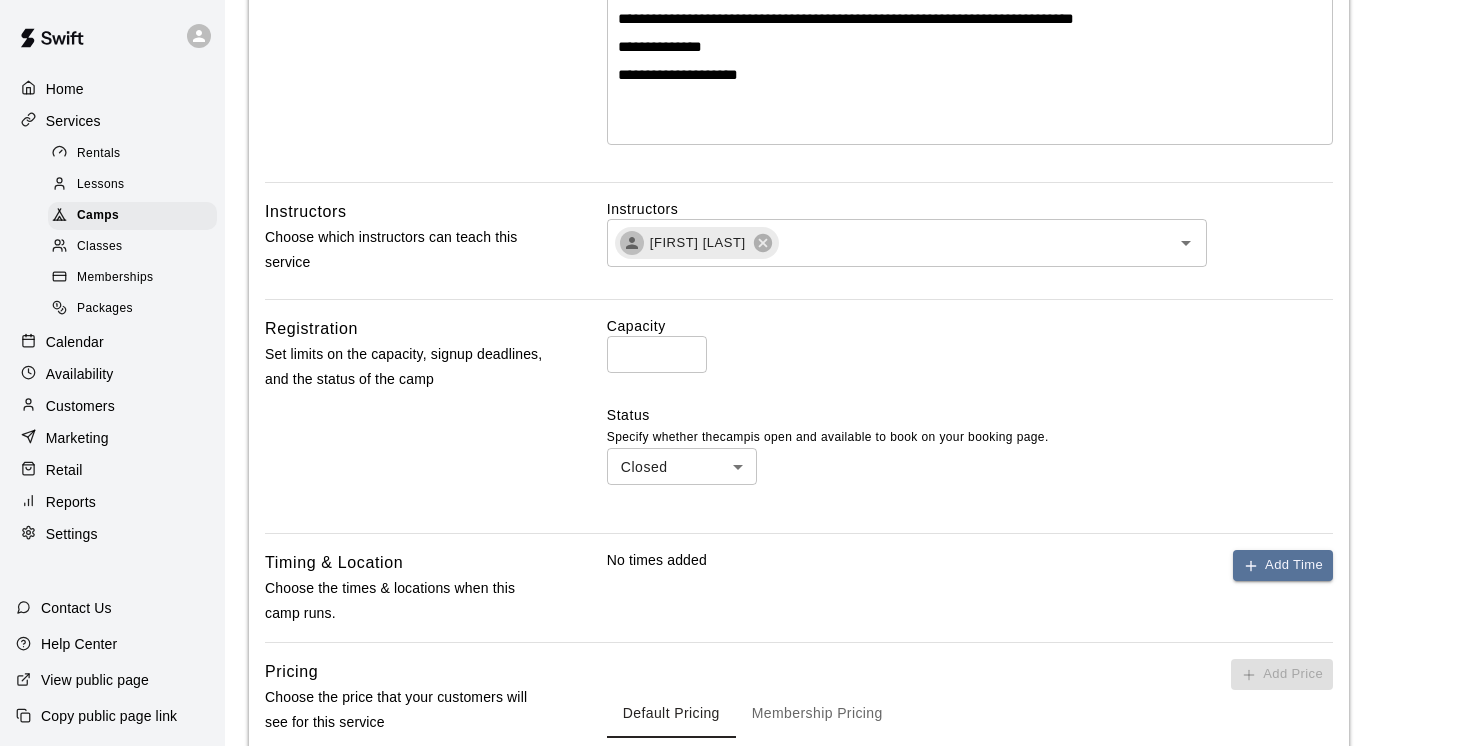 scroll, scrollTop: 469, scrollLeft: 0, axis: vertical 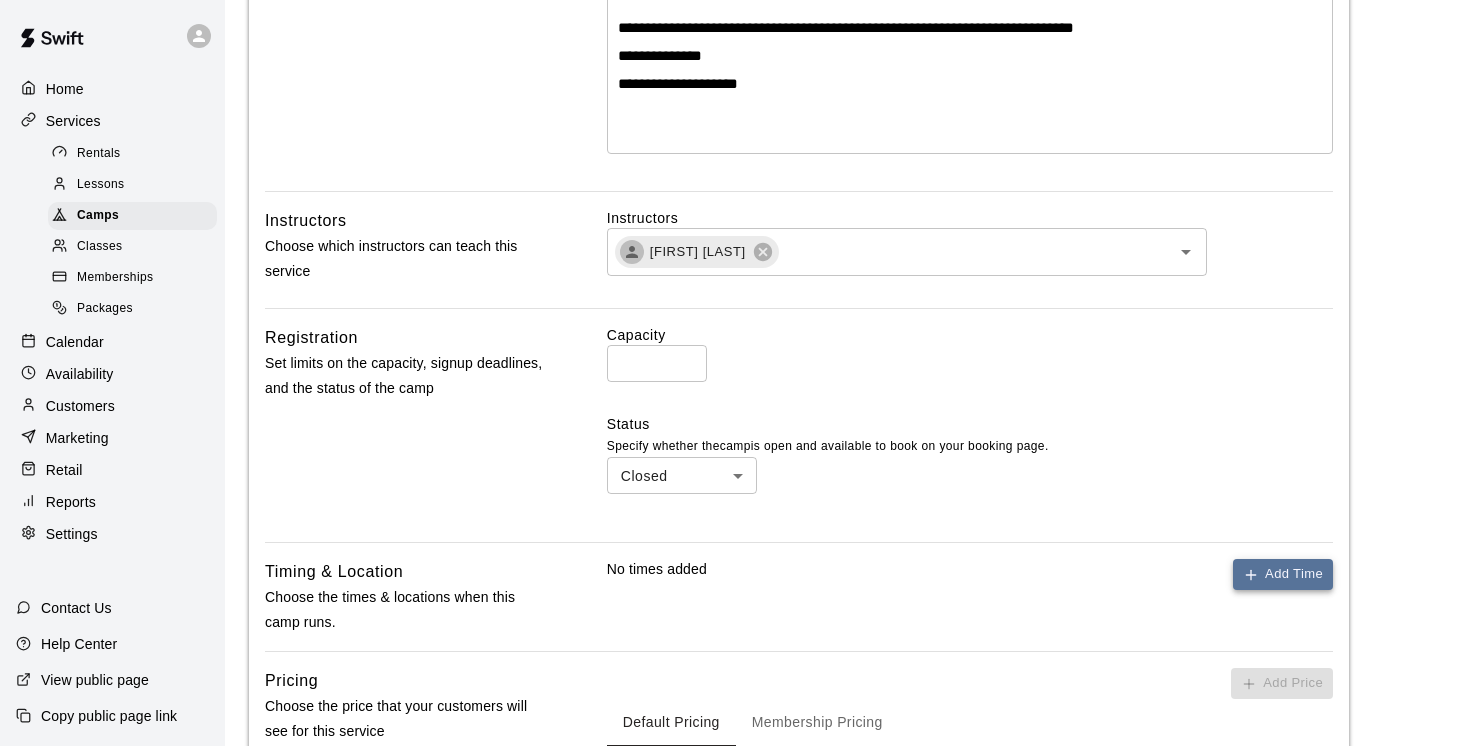 click on "Add Time" at bounding box center (1283, 574) 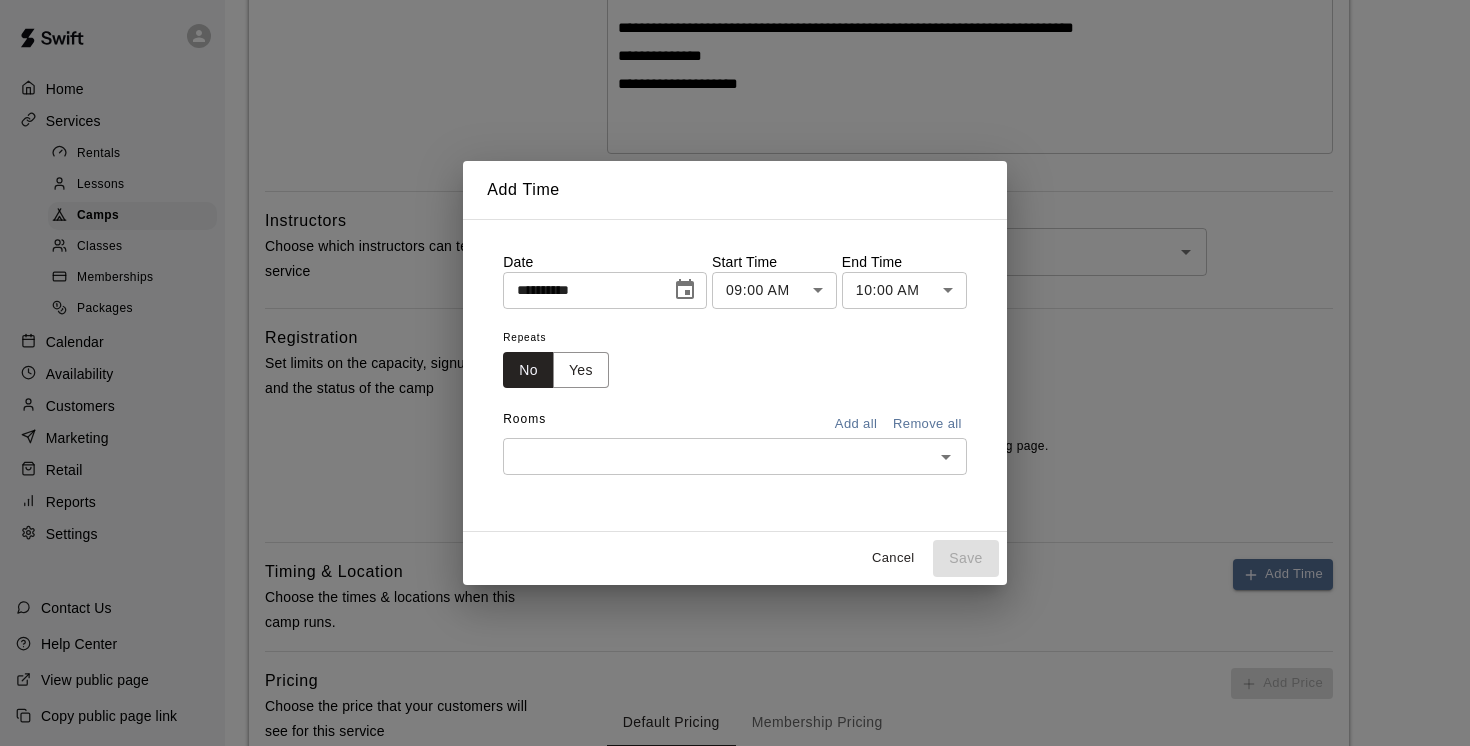 click 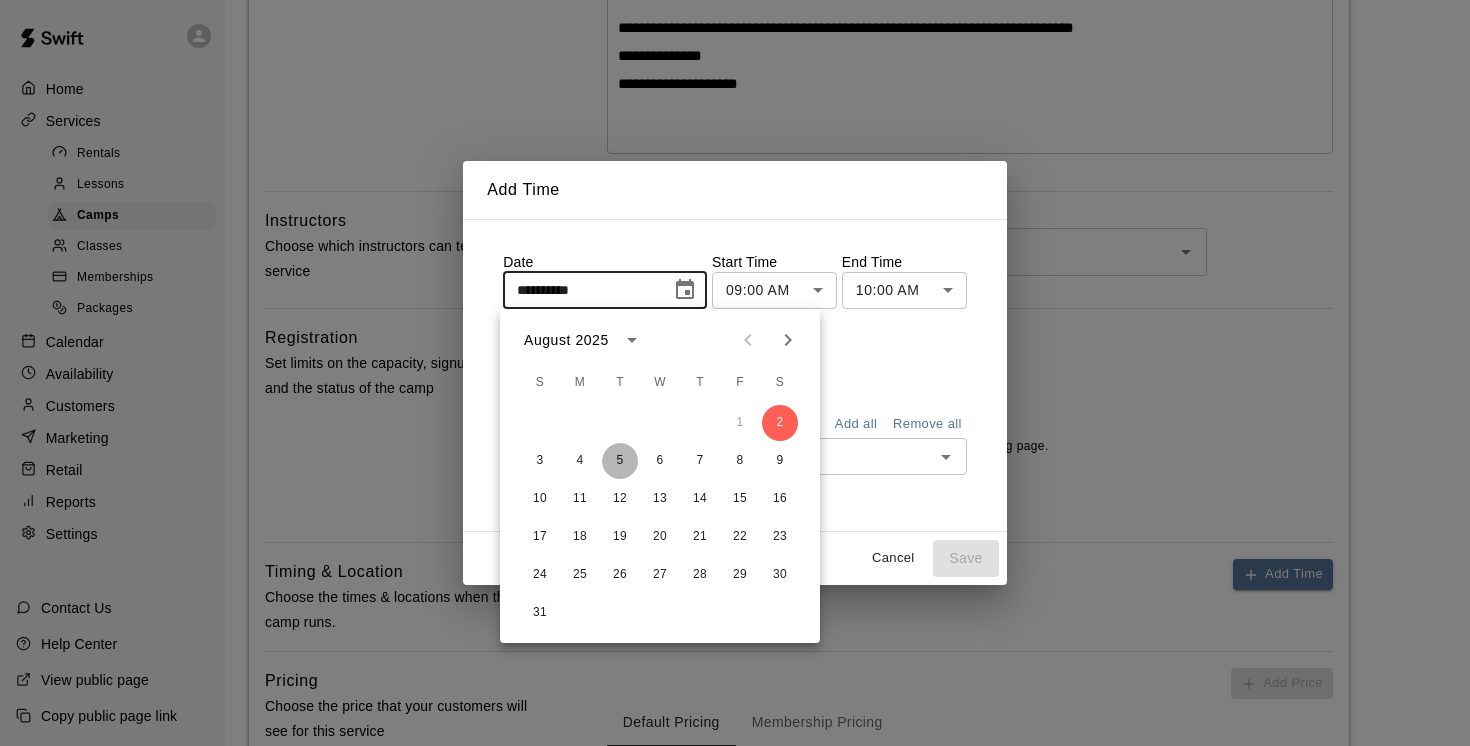click on "5" at bounding box center (620, 461) 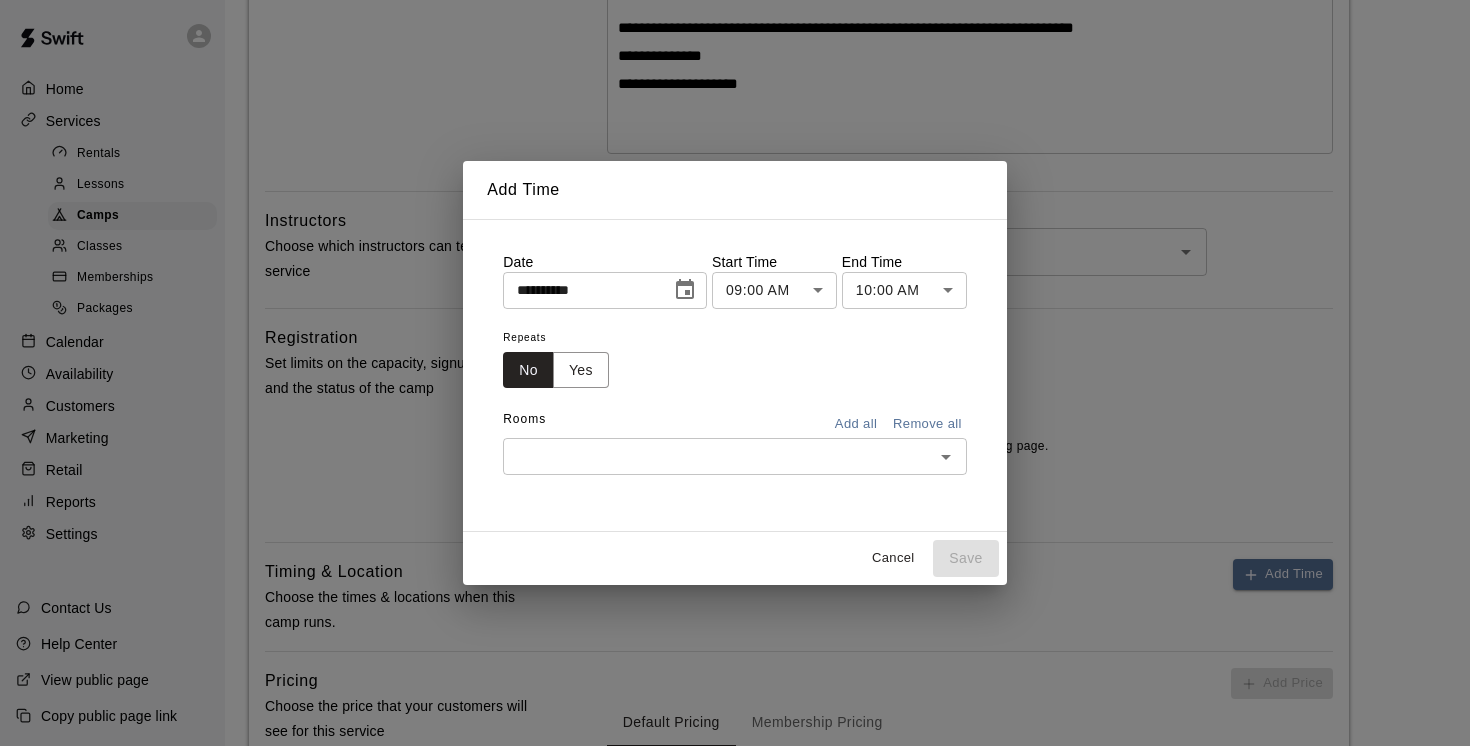 click on "**********" at bounding box center (735, 309) 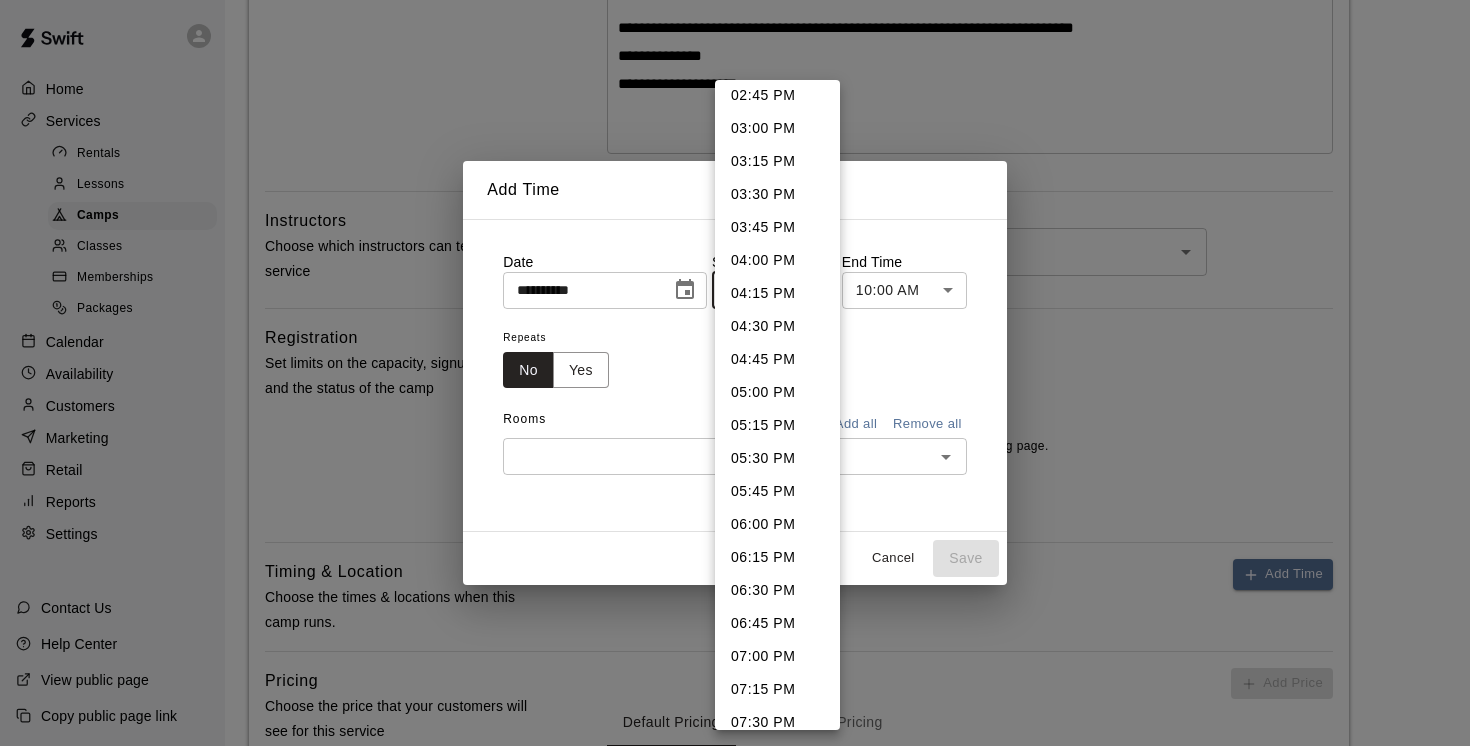 scroll, scrollTop: 1957, scrollLeft: 0, axis: vertical 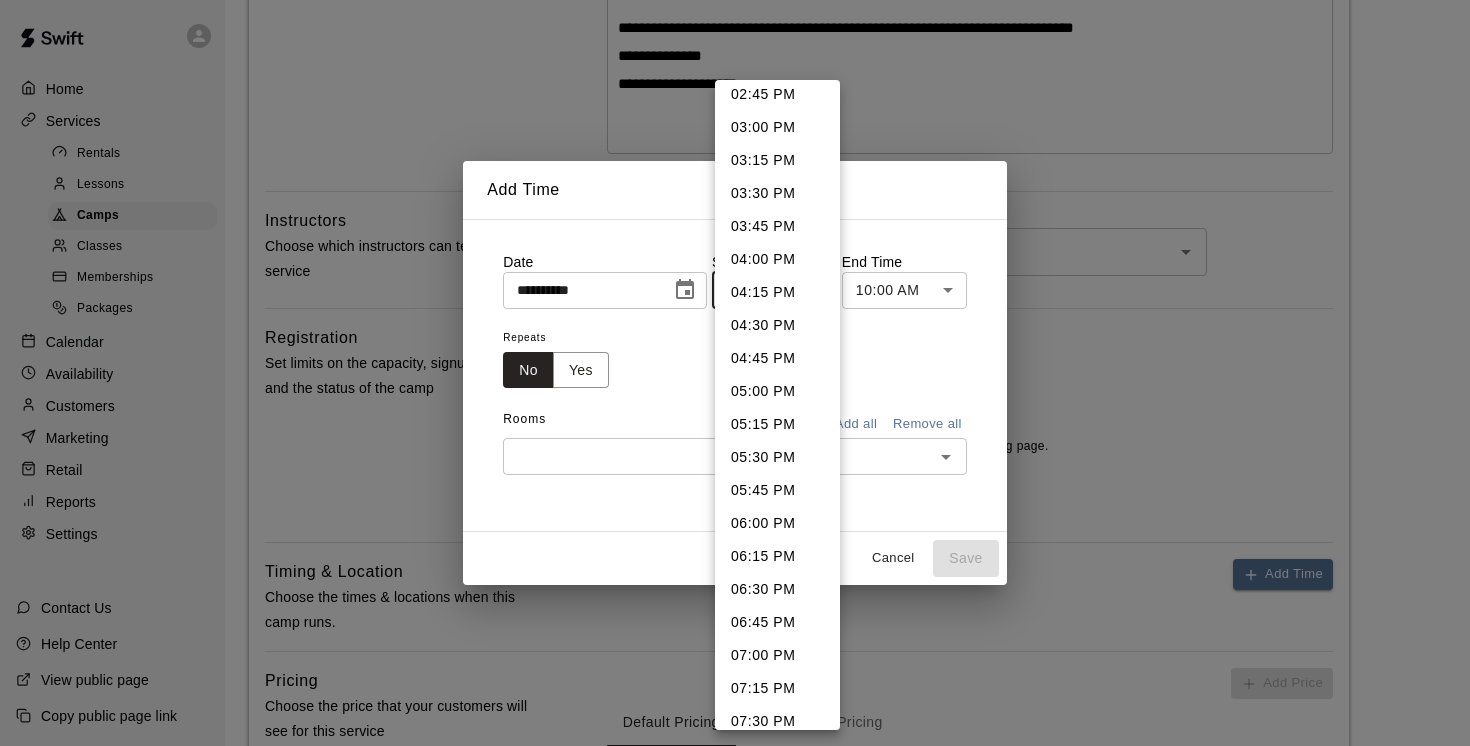 click on "06:45 PM" at bounding box center [777, 622] 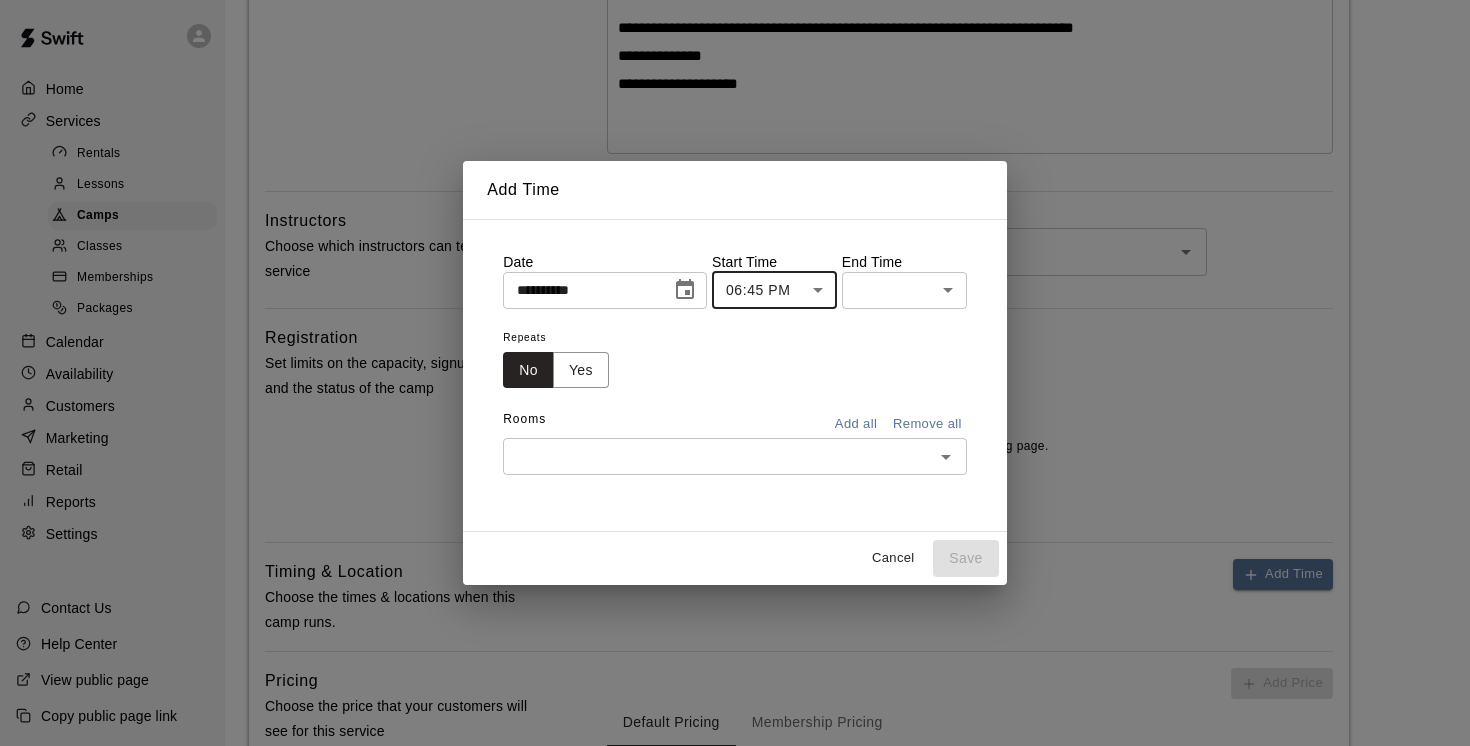 click on "**********" at bounding box center [735, 309] 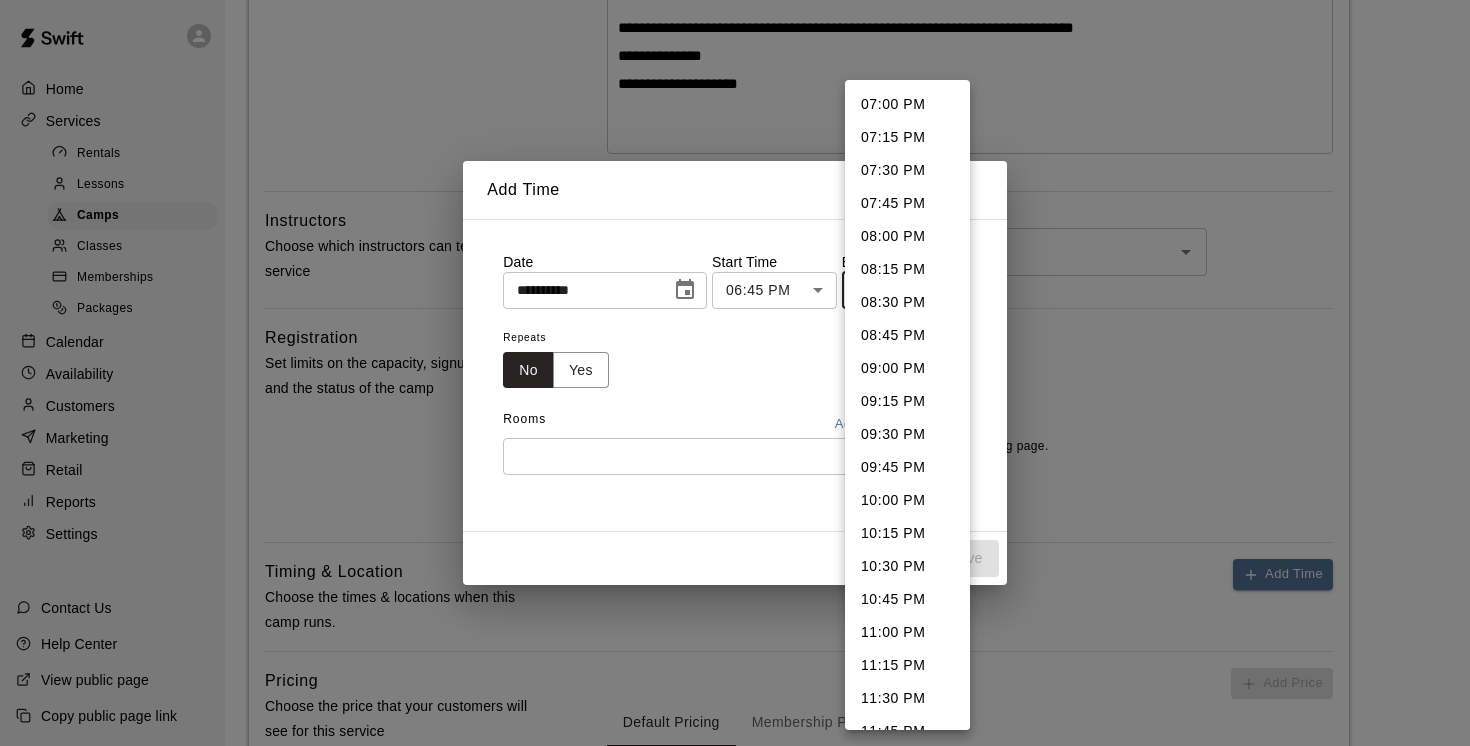 click on "07:45 PM" at bounding box center [907, 203] 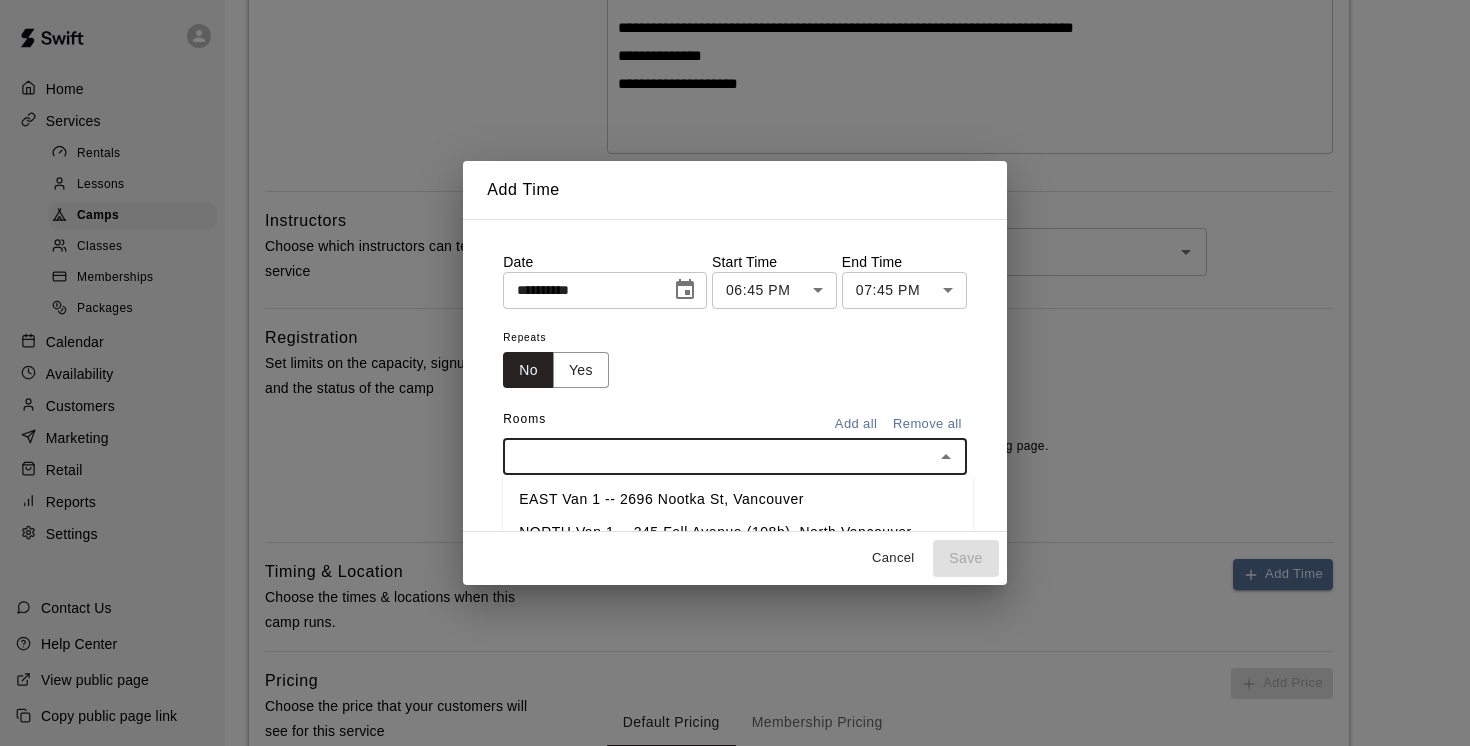 click at bounding box center [718, 456] 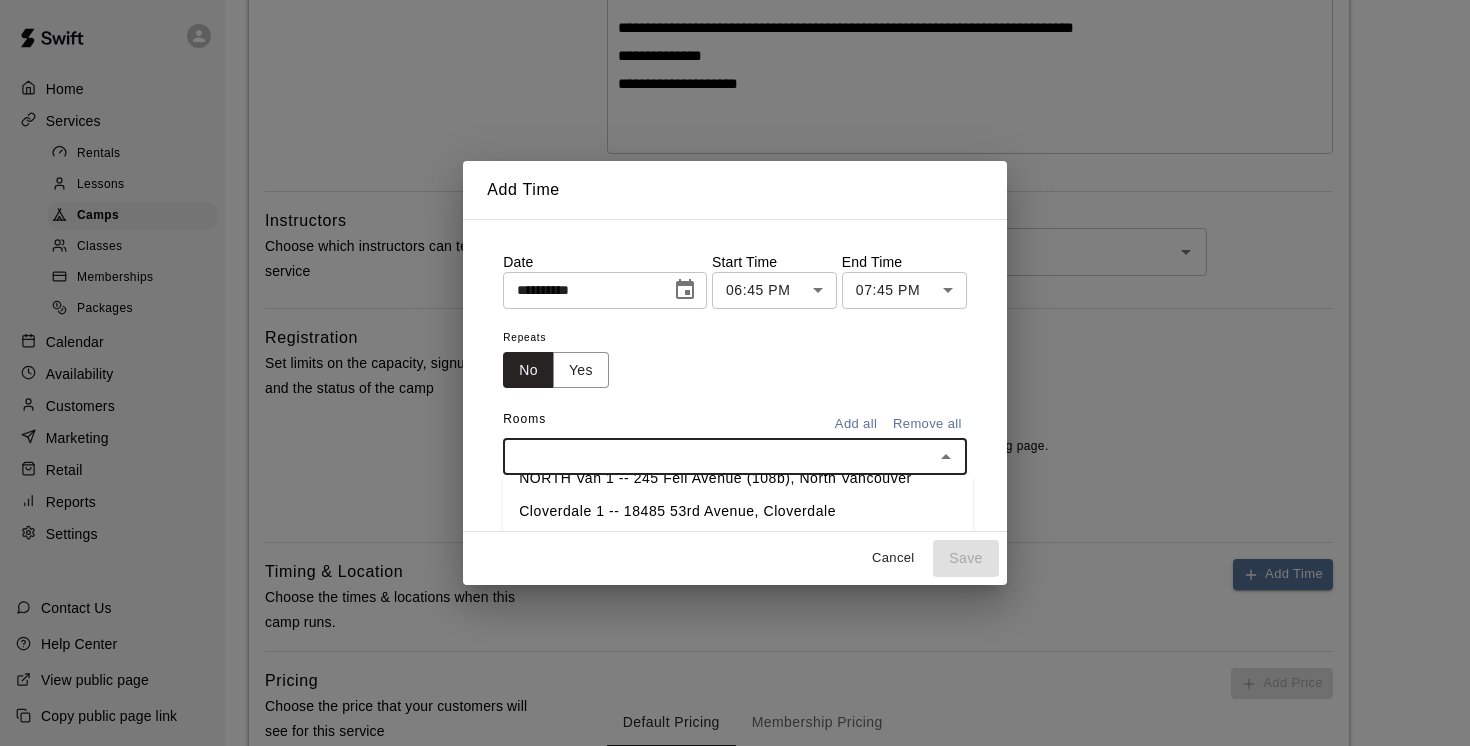 scroll, scrollTop: 53, scrollLeft: 0, axis: vertical 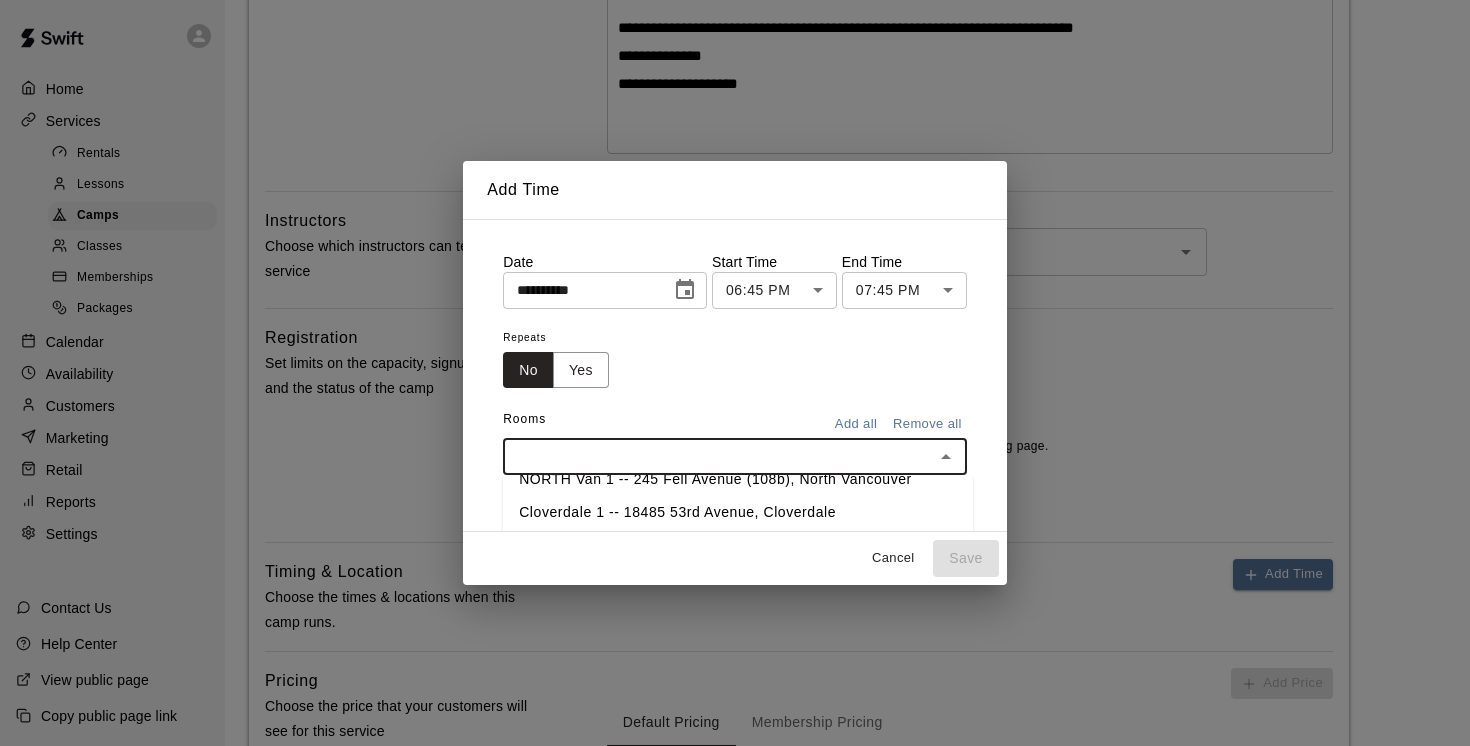 click on "NORTH Van 1 -- 245 Fell Avenue (108b), North Vancouver" at bounding box center [738, 479] 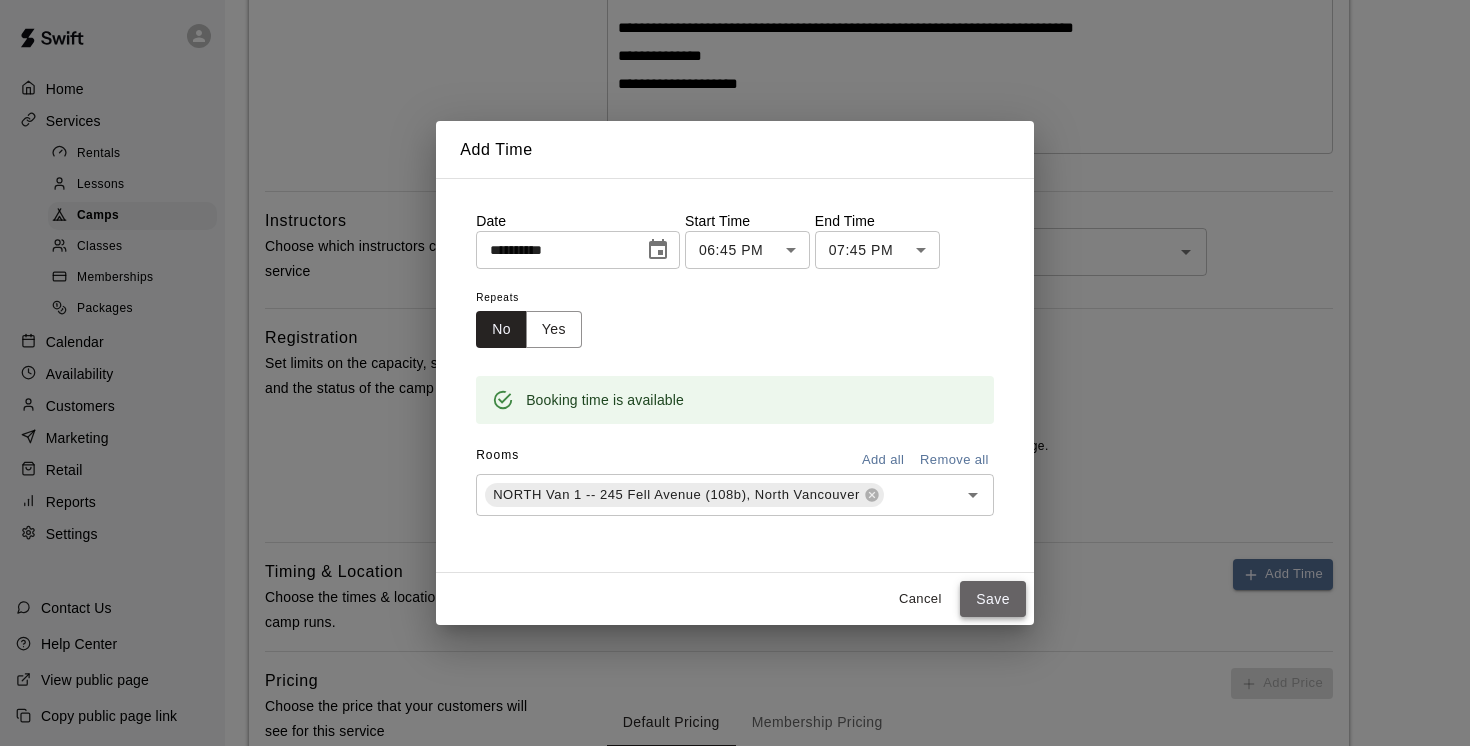 click on "Save" at bounding box center [993, 599] 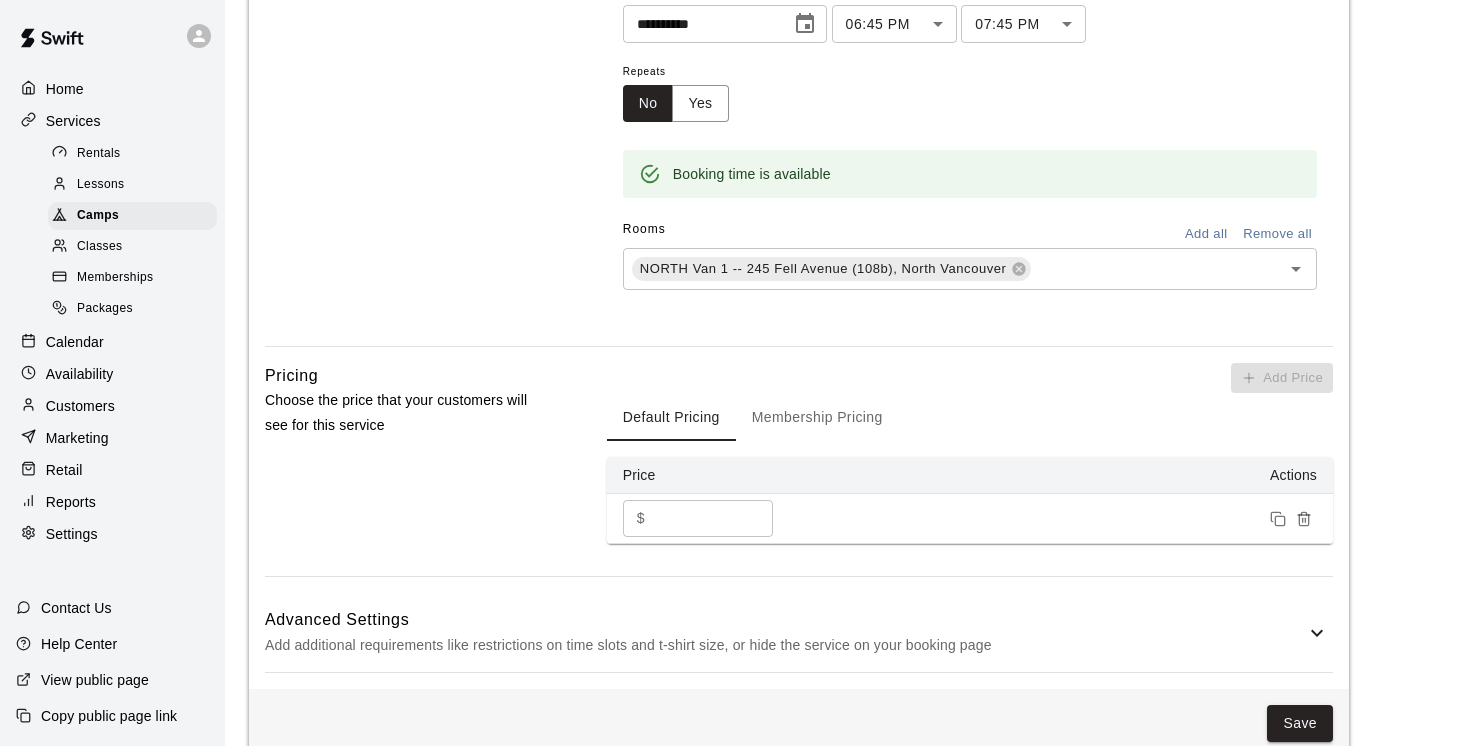 scroll, scrollTop: 1144, scrollLeft: 0, axis: vertical 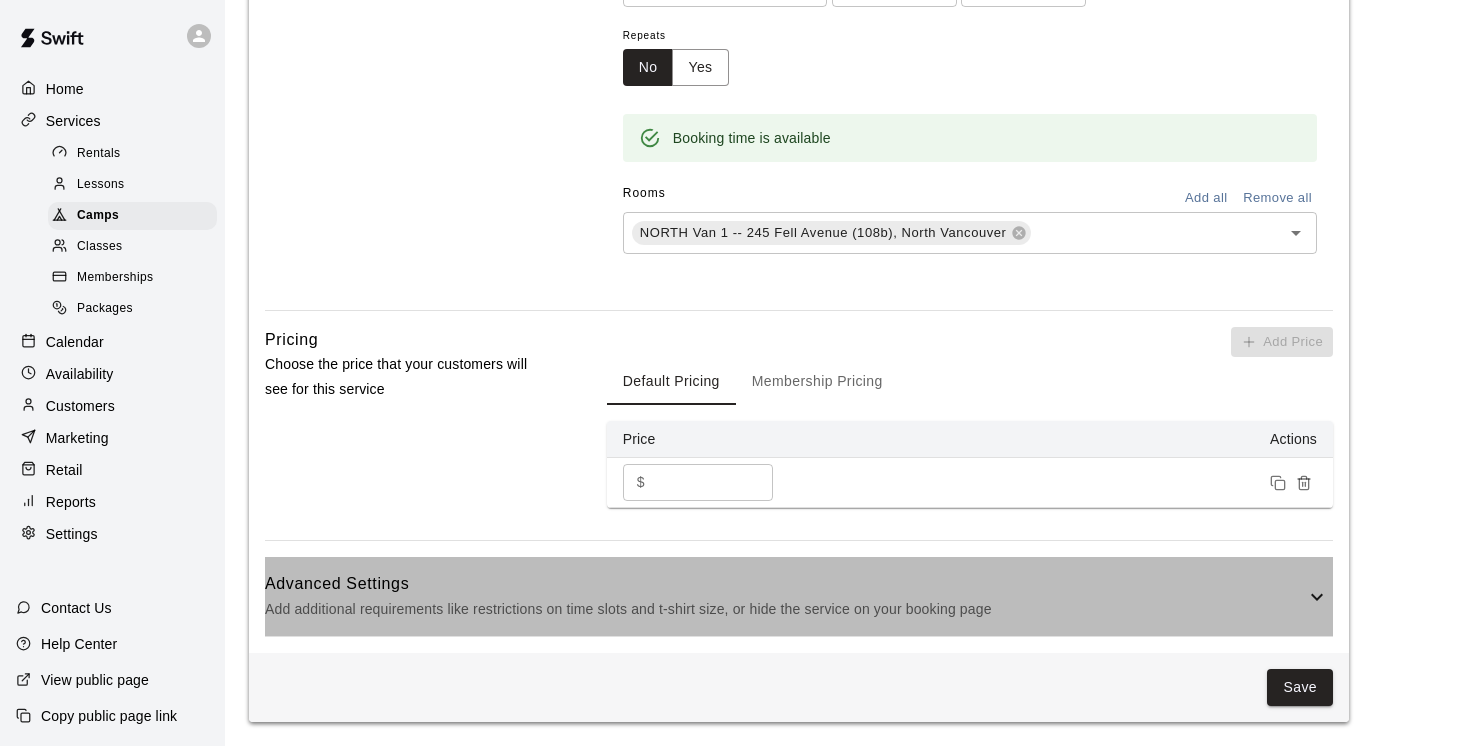 click 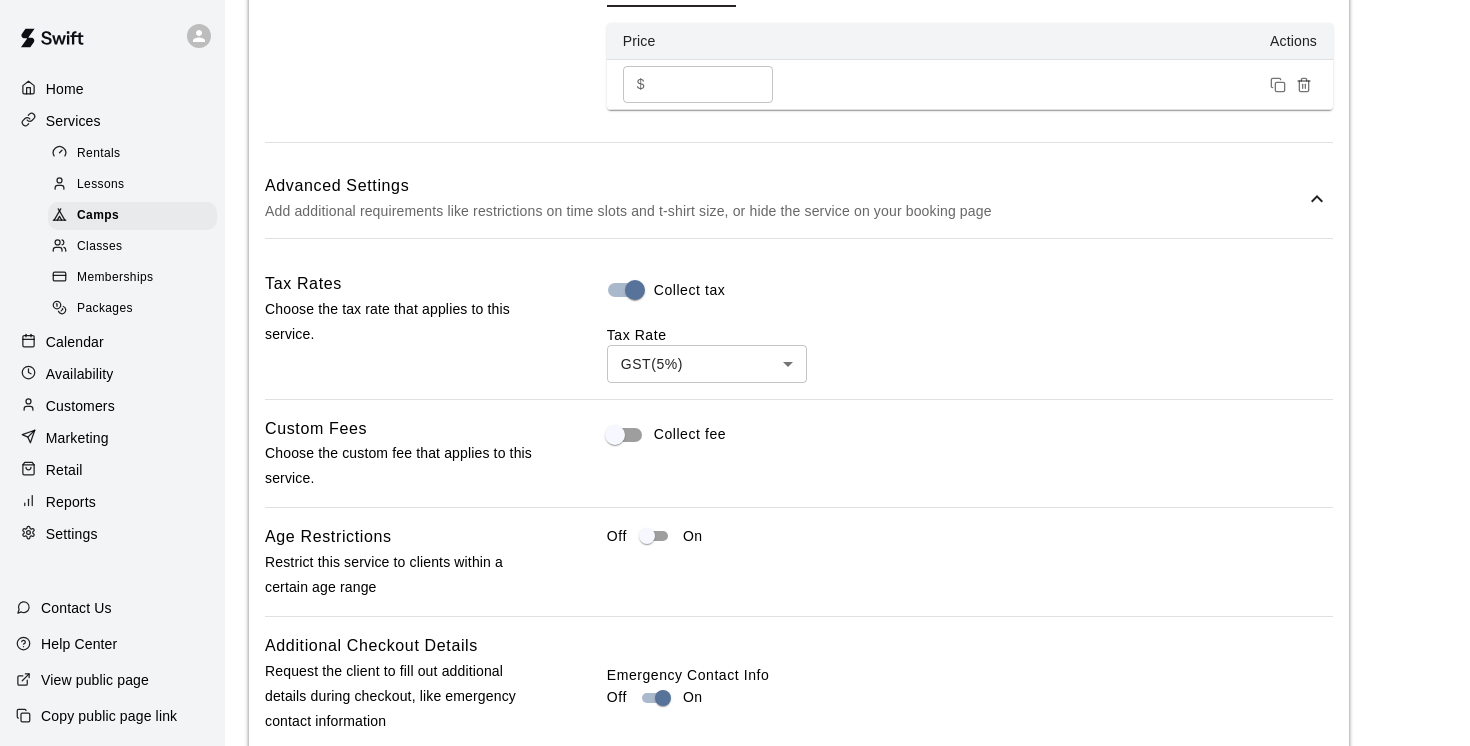scroll, scrollTop: 1896, scrollLeft: 0, axis: vertical 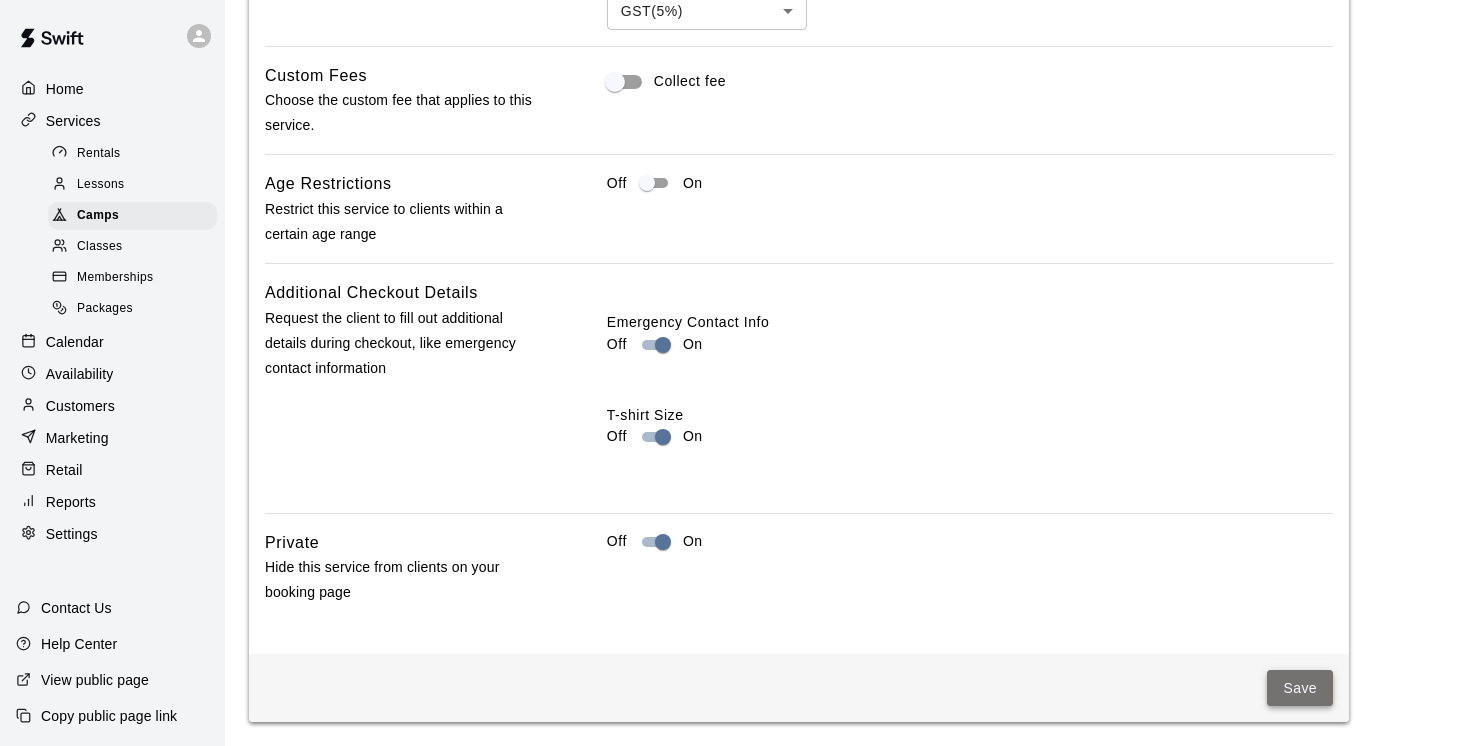 click on "Save" at bounding box center (1300, 688) 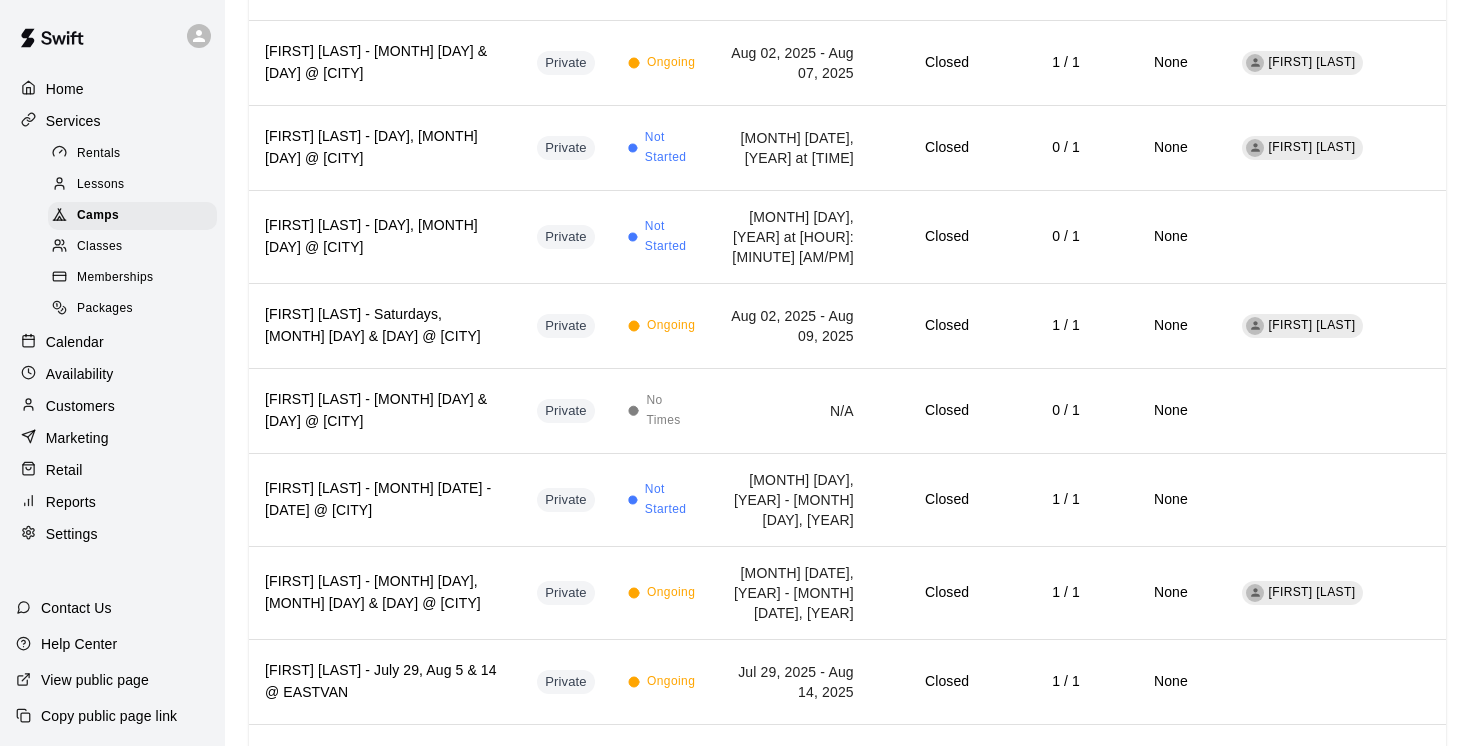 scroll, scrollTop: 0, scrollLeft: 0, axis: both 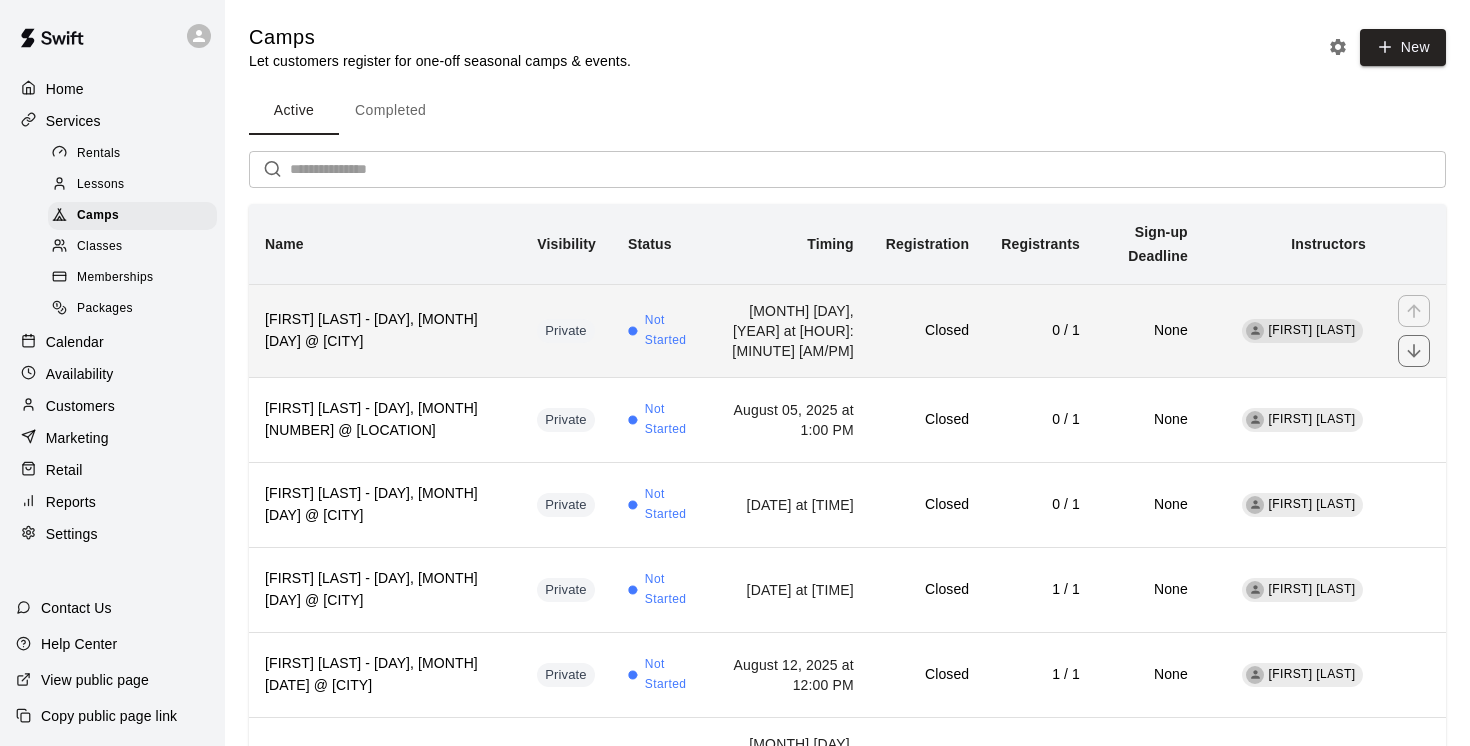 click on "[FIRST] [LAST] - [DAY], [MONTH] [DAY] @ [CITY]" at bounding box center (385, 331) 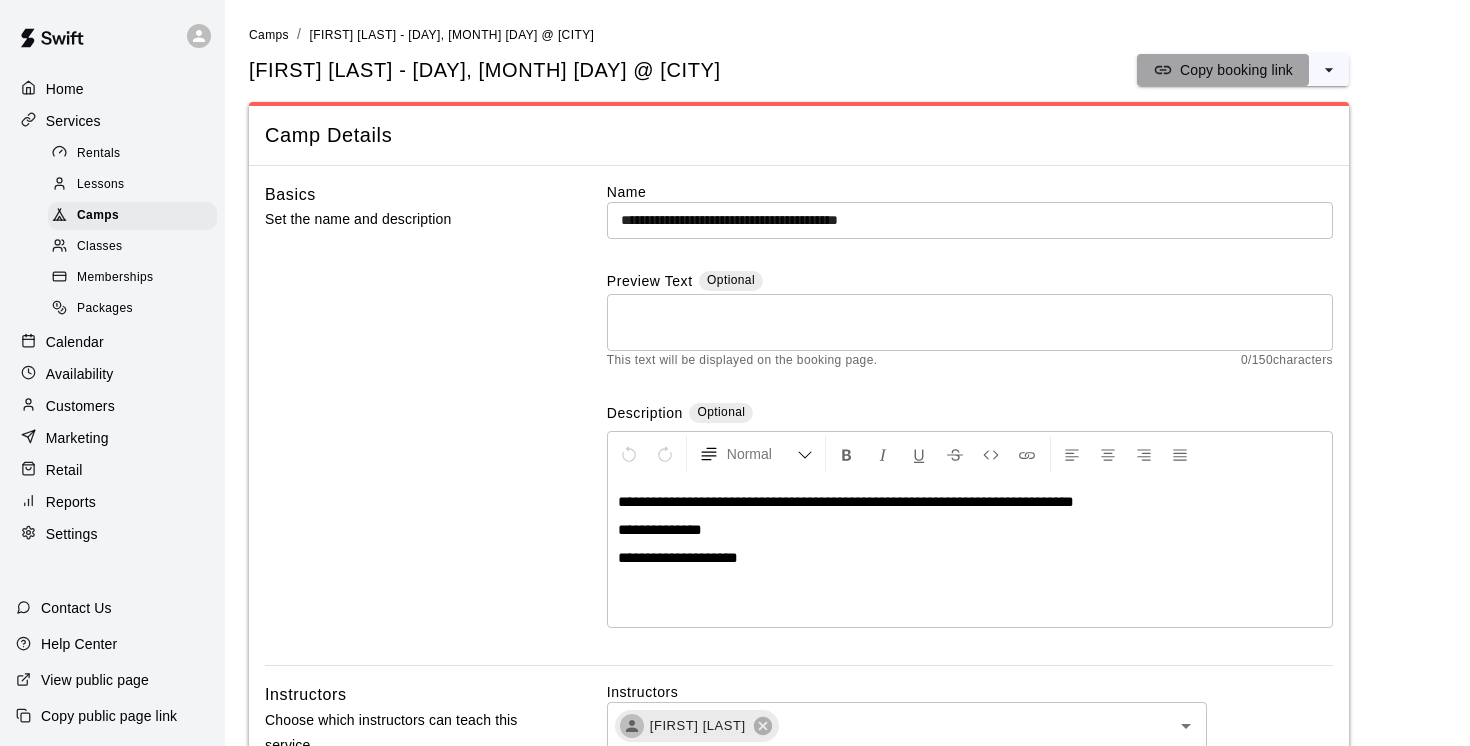 click on "Copy booking link" at bounding box center [1236, 70] 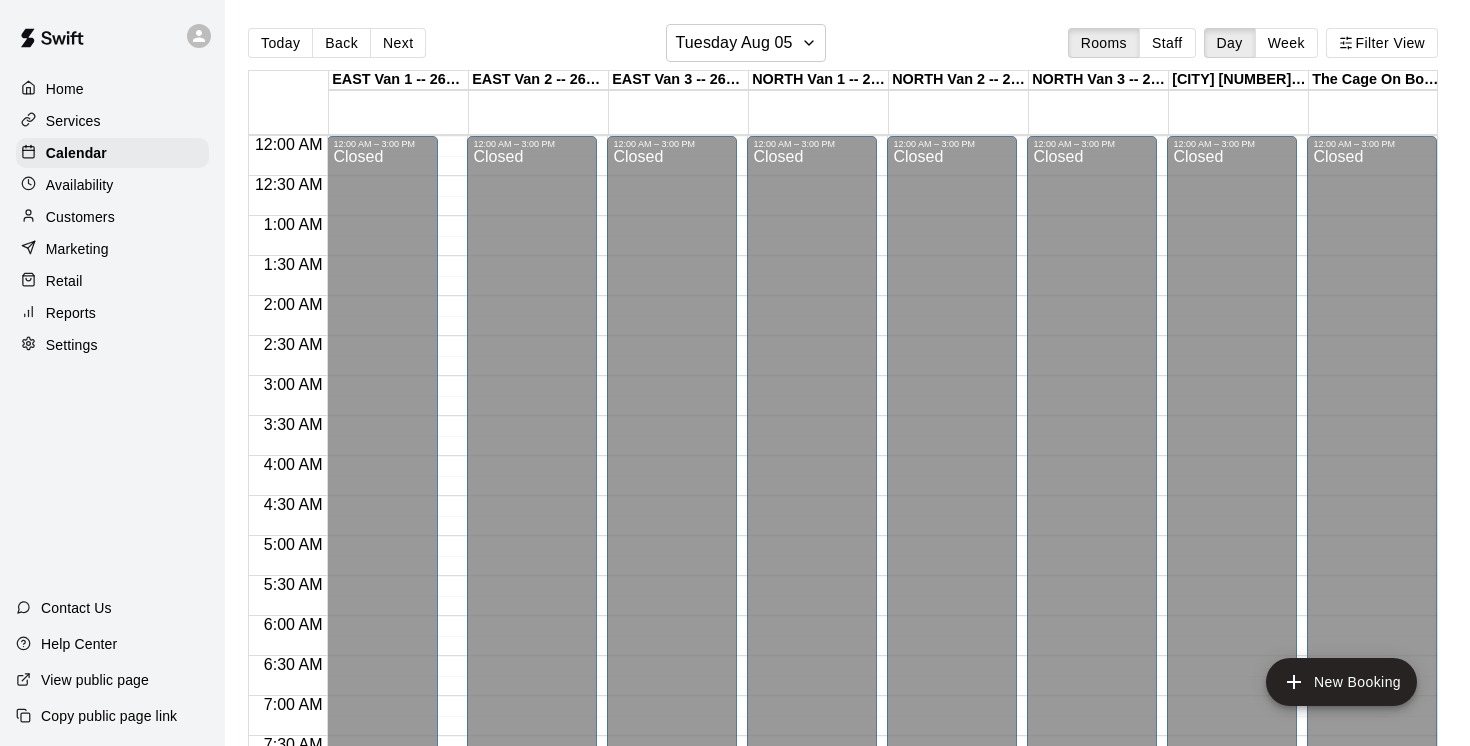 scroll, scrollTop: 0, scrollLeft: 0, axis: both 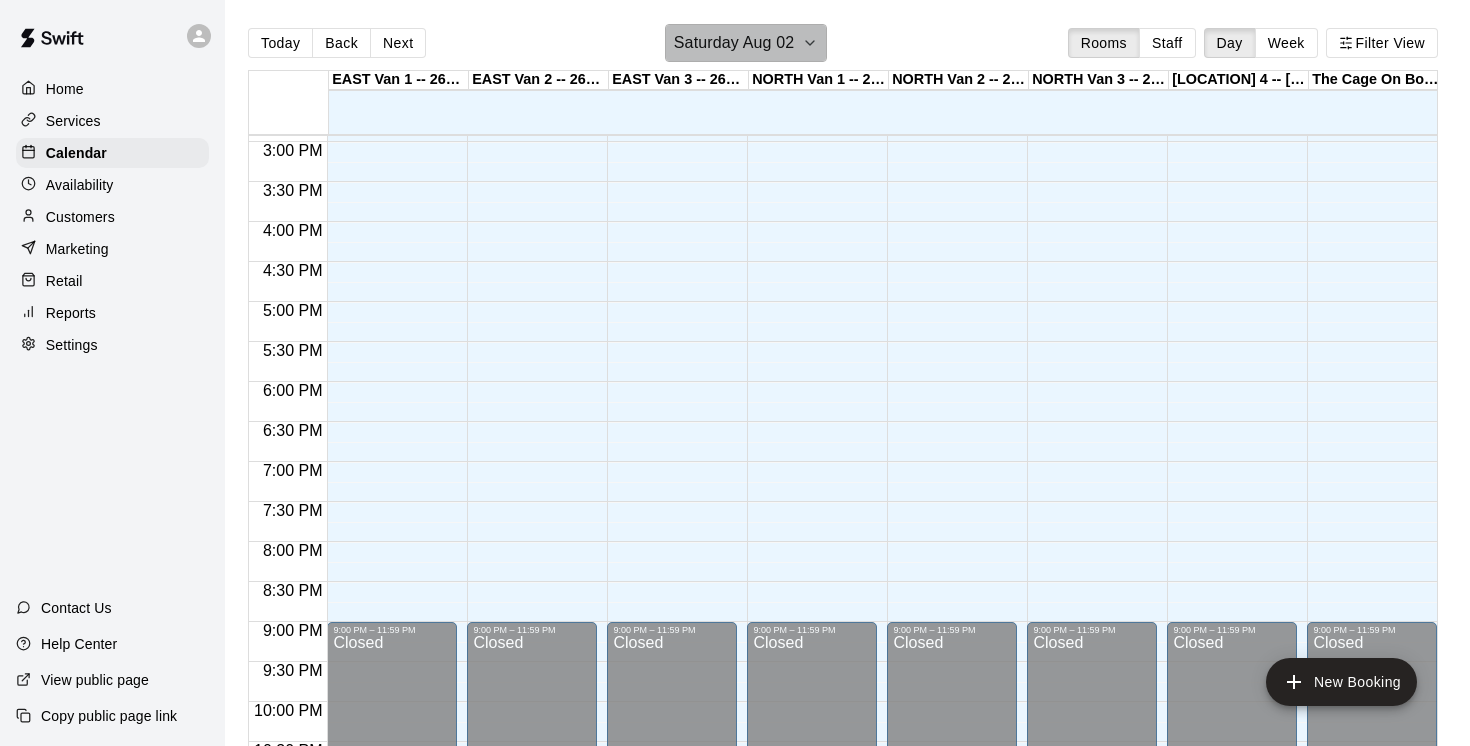 click 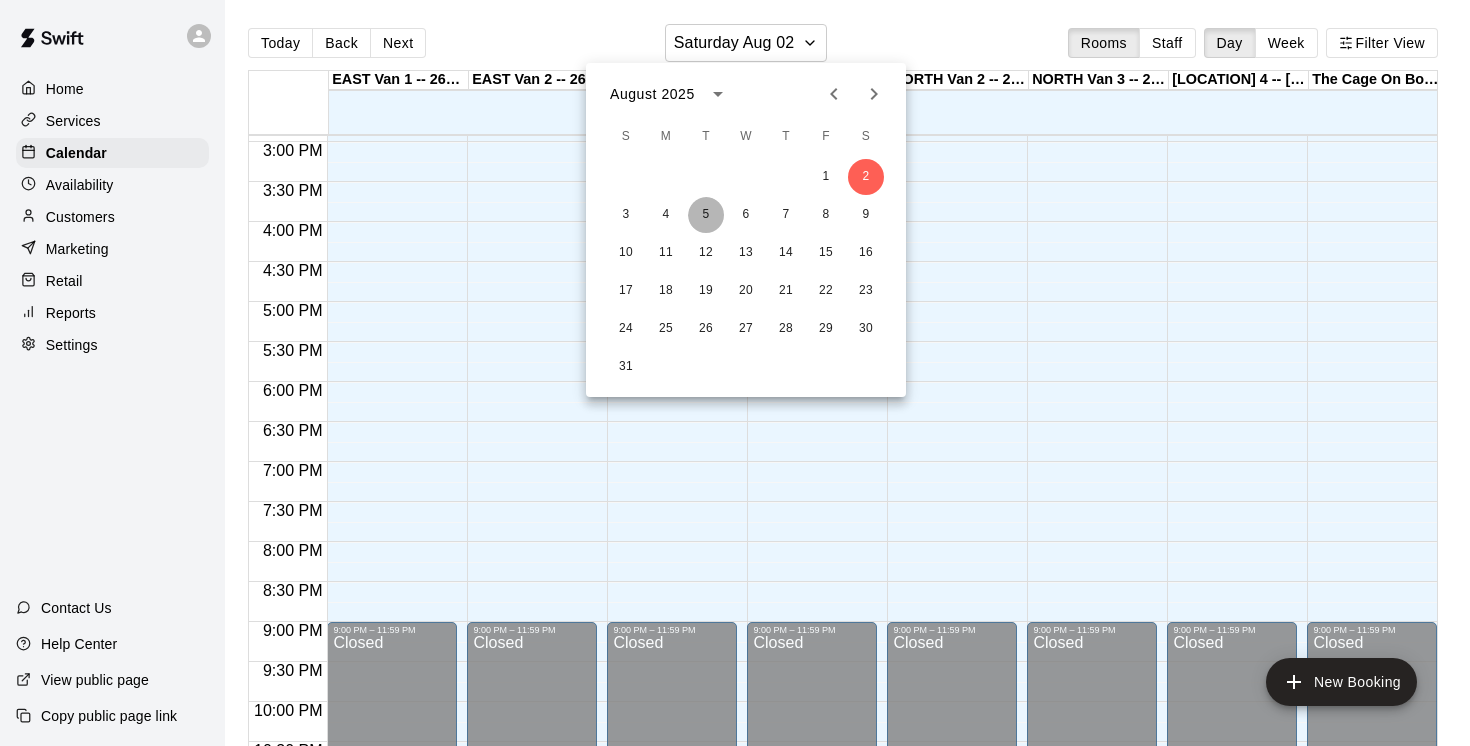 click on "5" at bounding box center (706, 215) 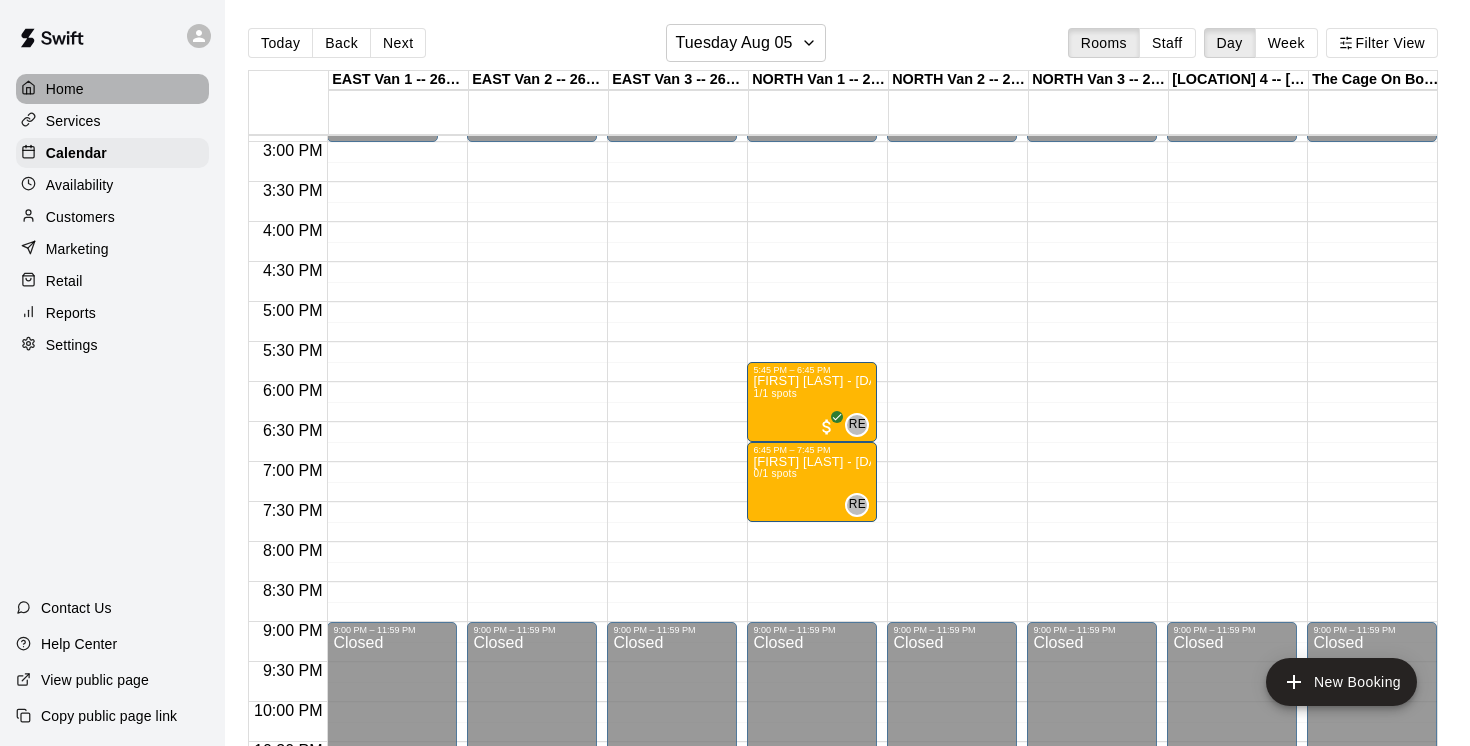 click on "Home" at bounding box center [65, 89] 